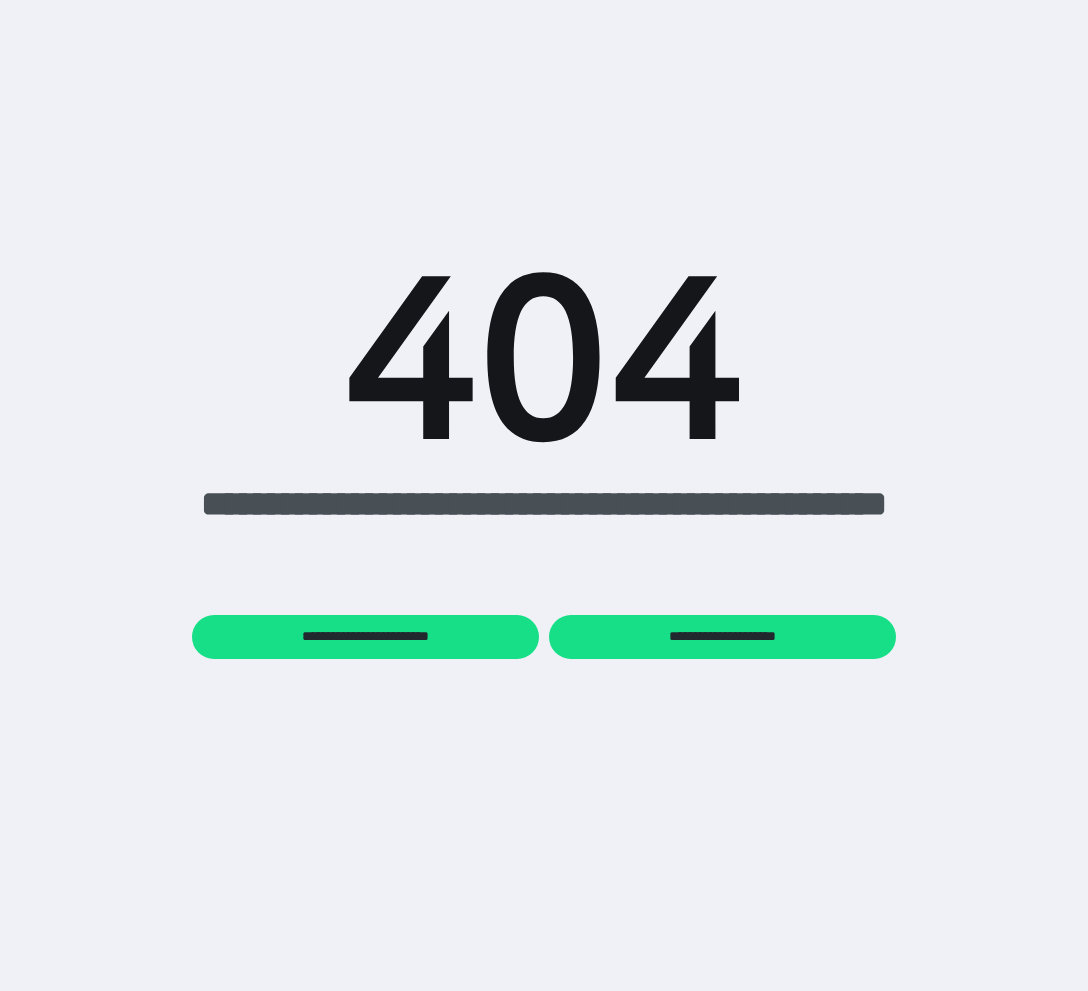 scroll, scrollTop: 0, scrollLeft: 0, axis: both 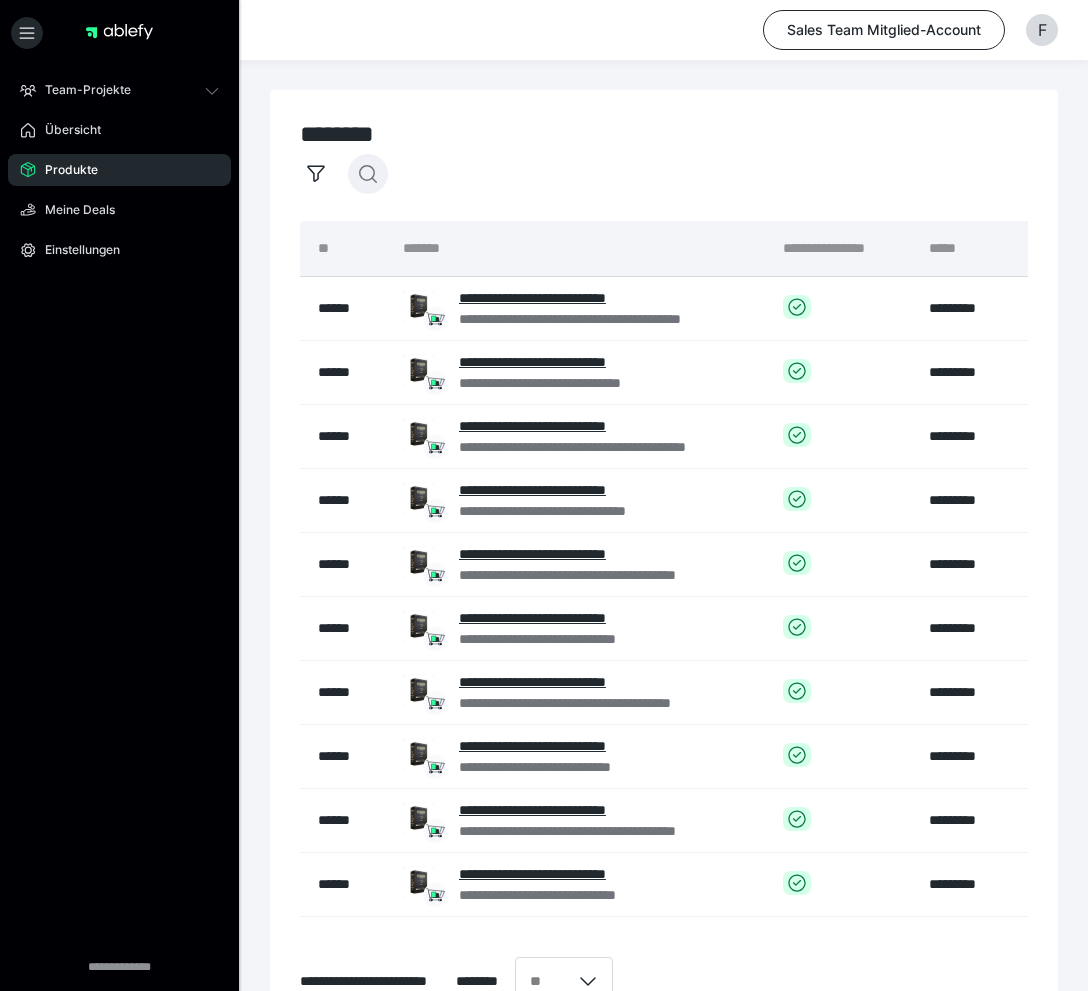 click 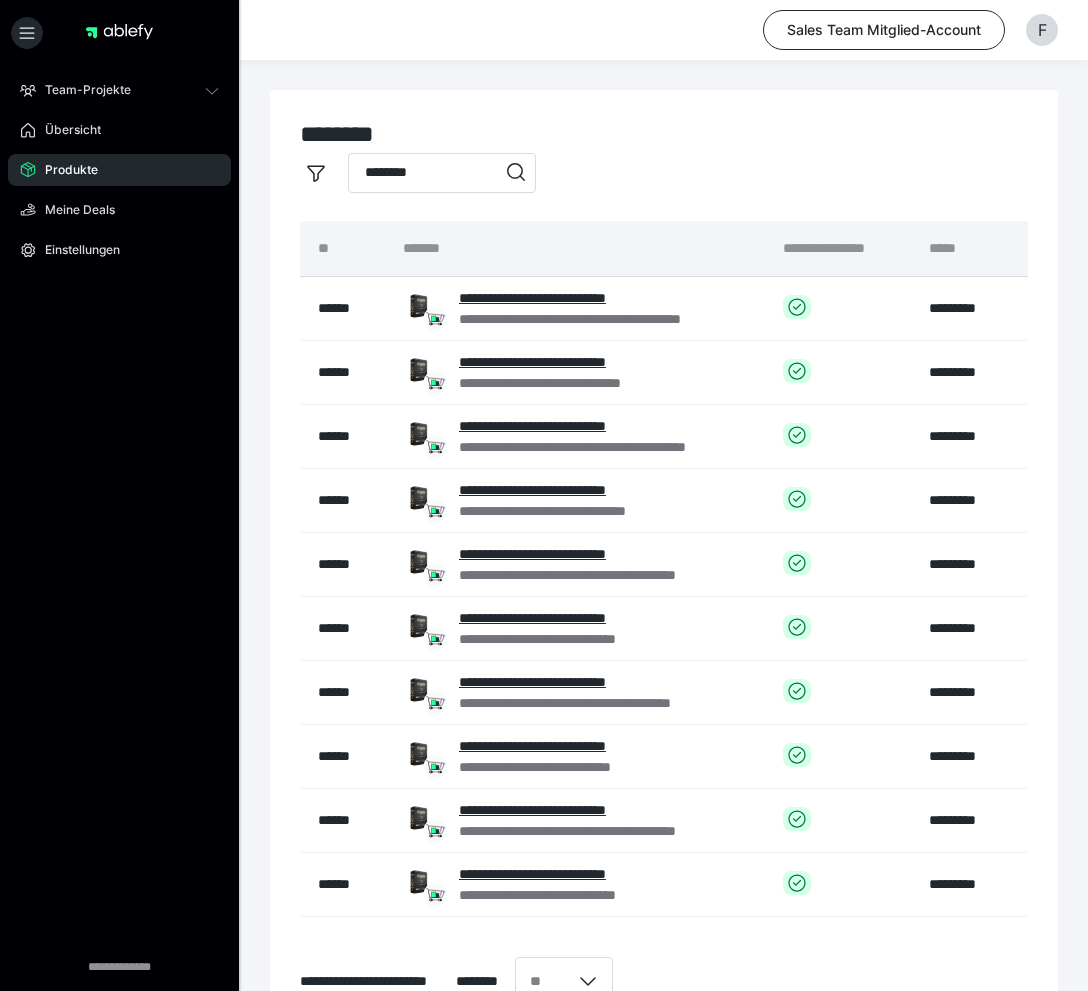 type on "********" 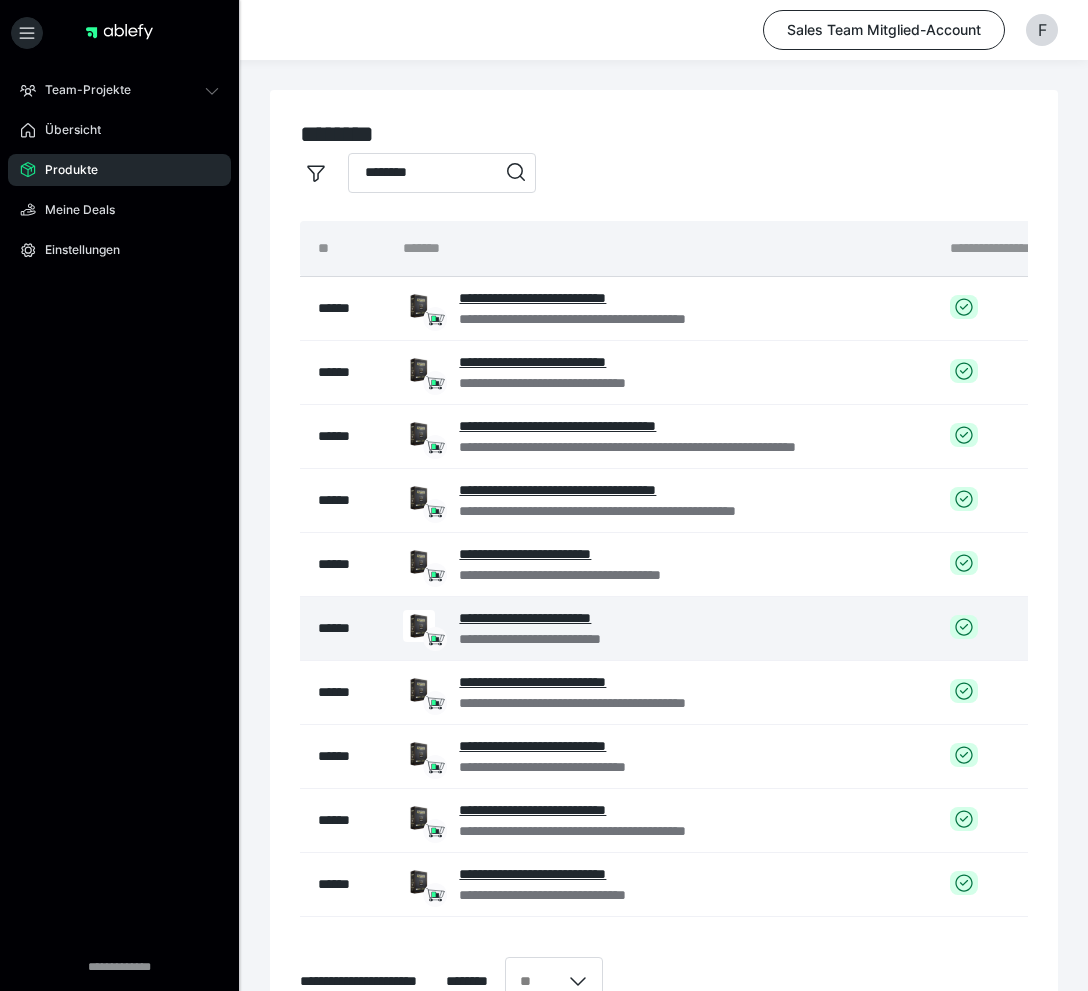 scroll, scrollTop: 214, scrollLeft: 0, axis: vertical 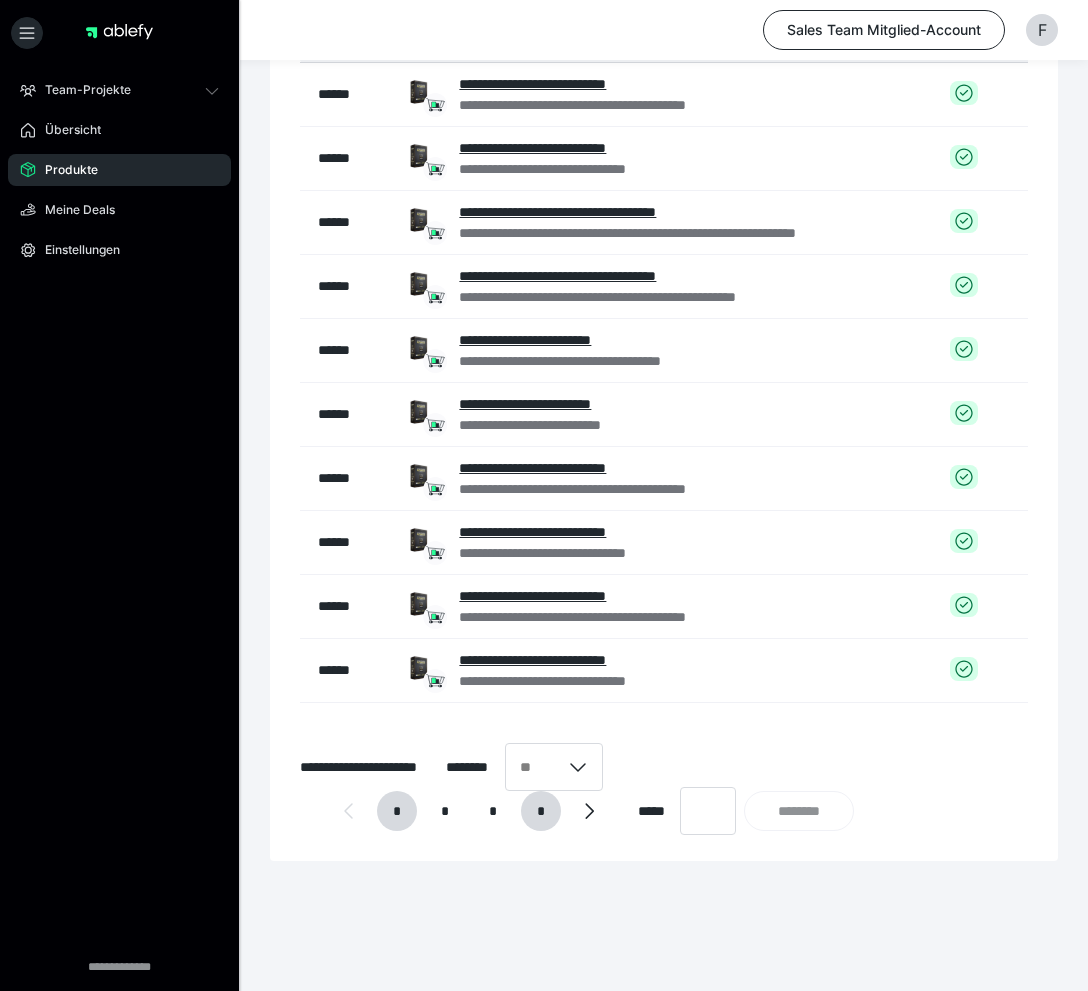 click on "*" at bounding box center (541, 811) 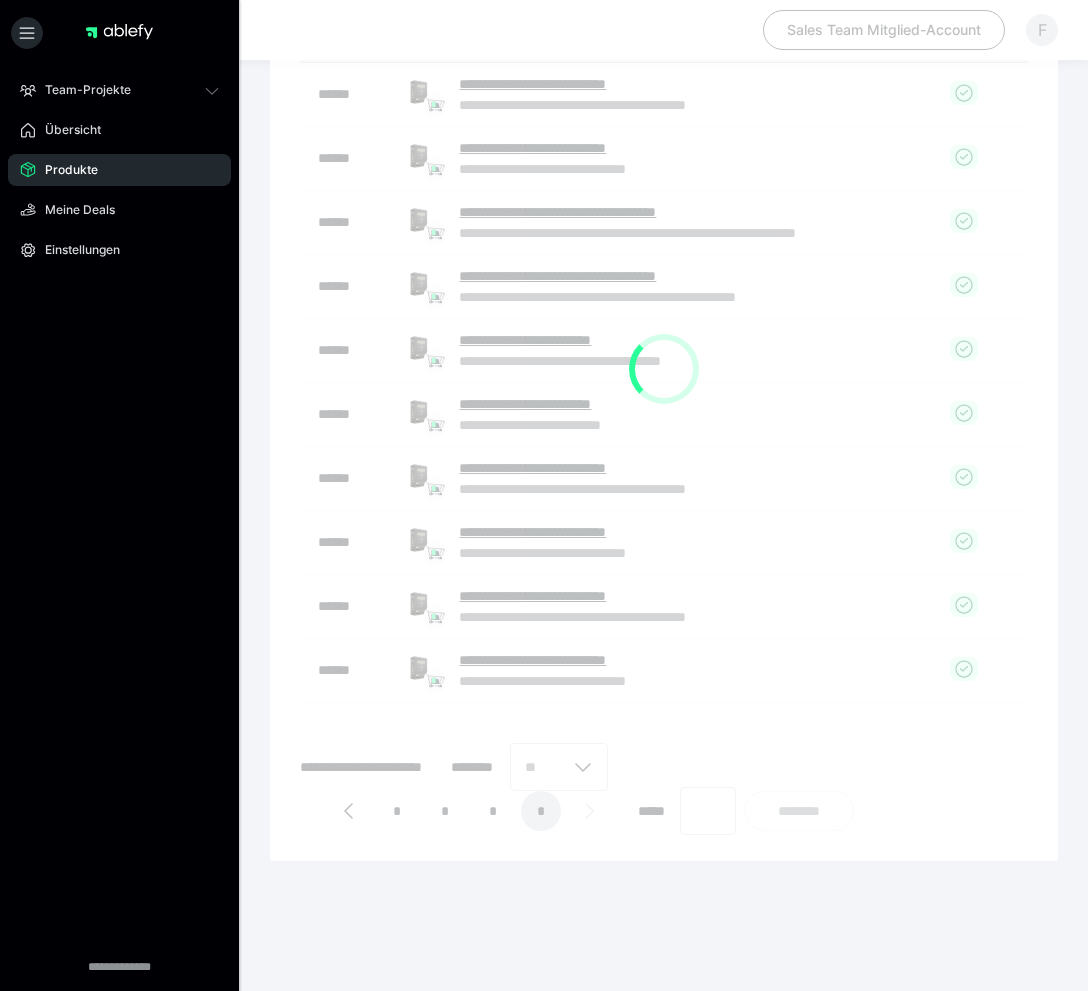 scroll, scrollTop: 86, scrollLeft: 0, axis: vertical 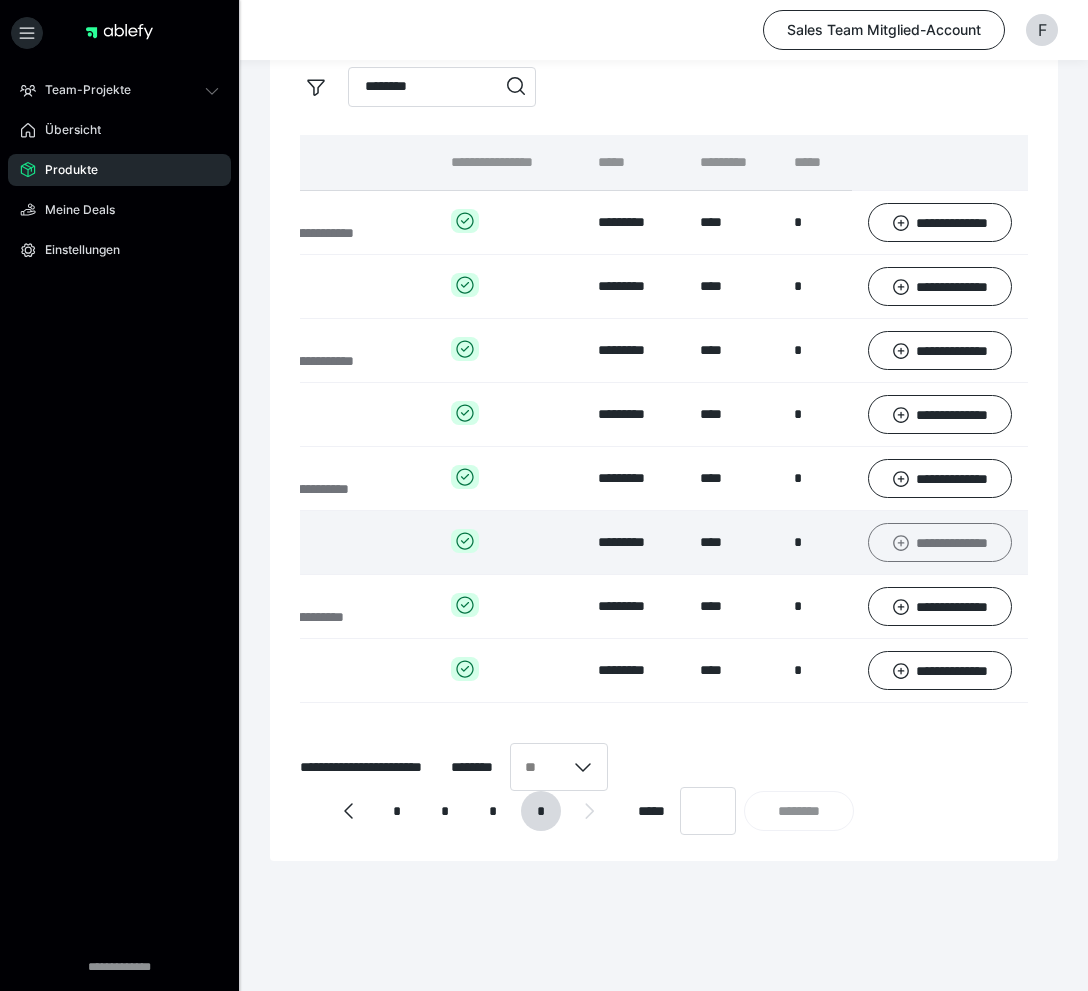 click on "**********" at bounding box center (940, 542) 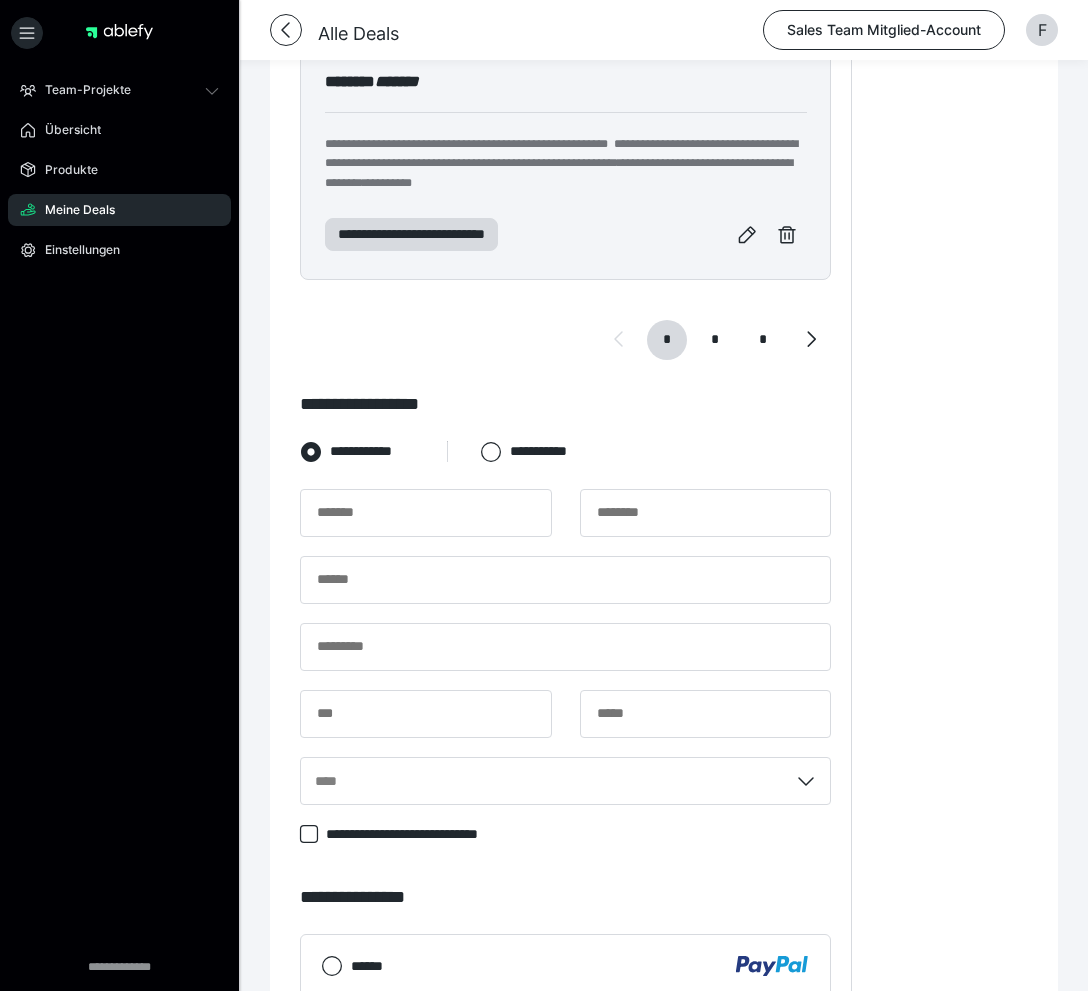 scroll, scrollTop: 1964, scrollLeft: 0, axis: vertical 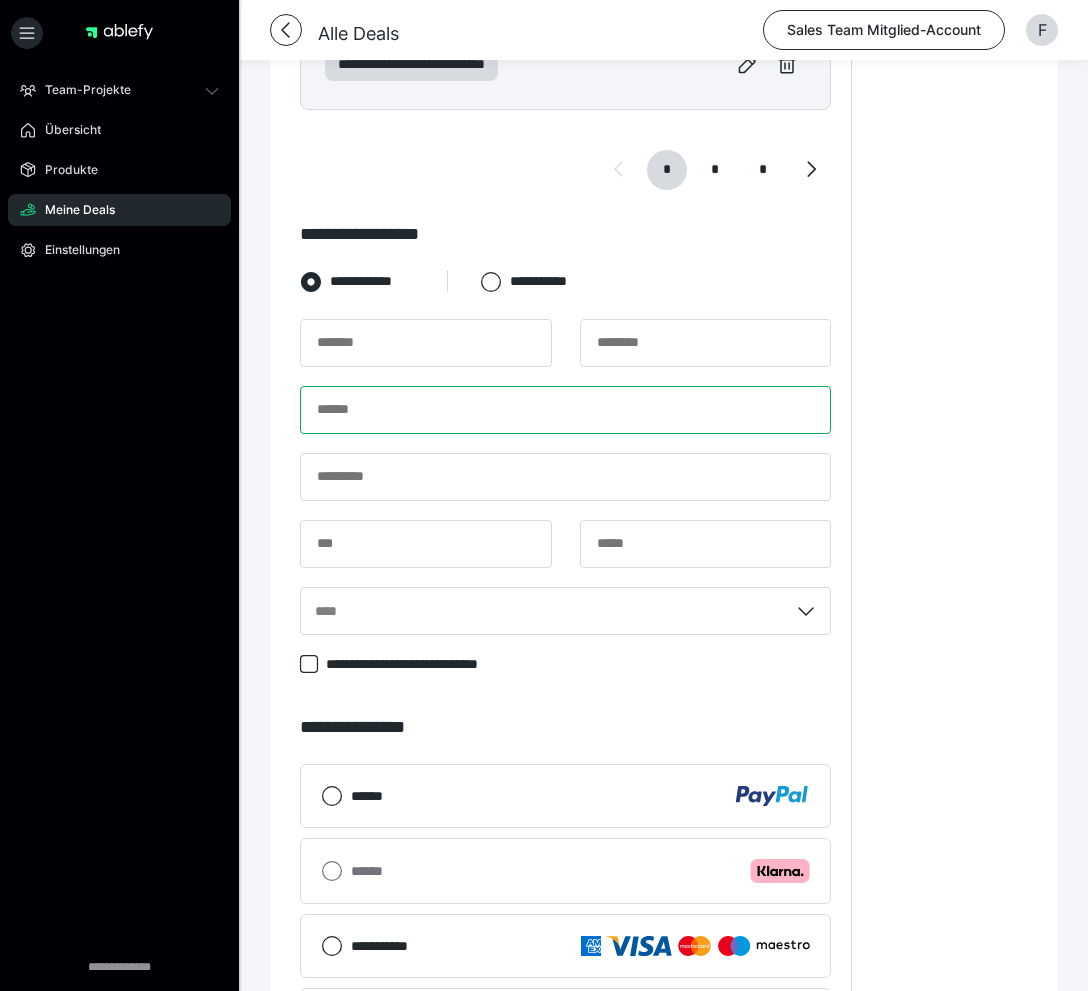 click at bounding box center [565, 410] 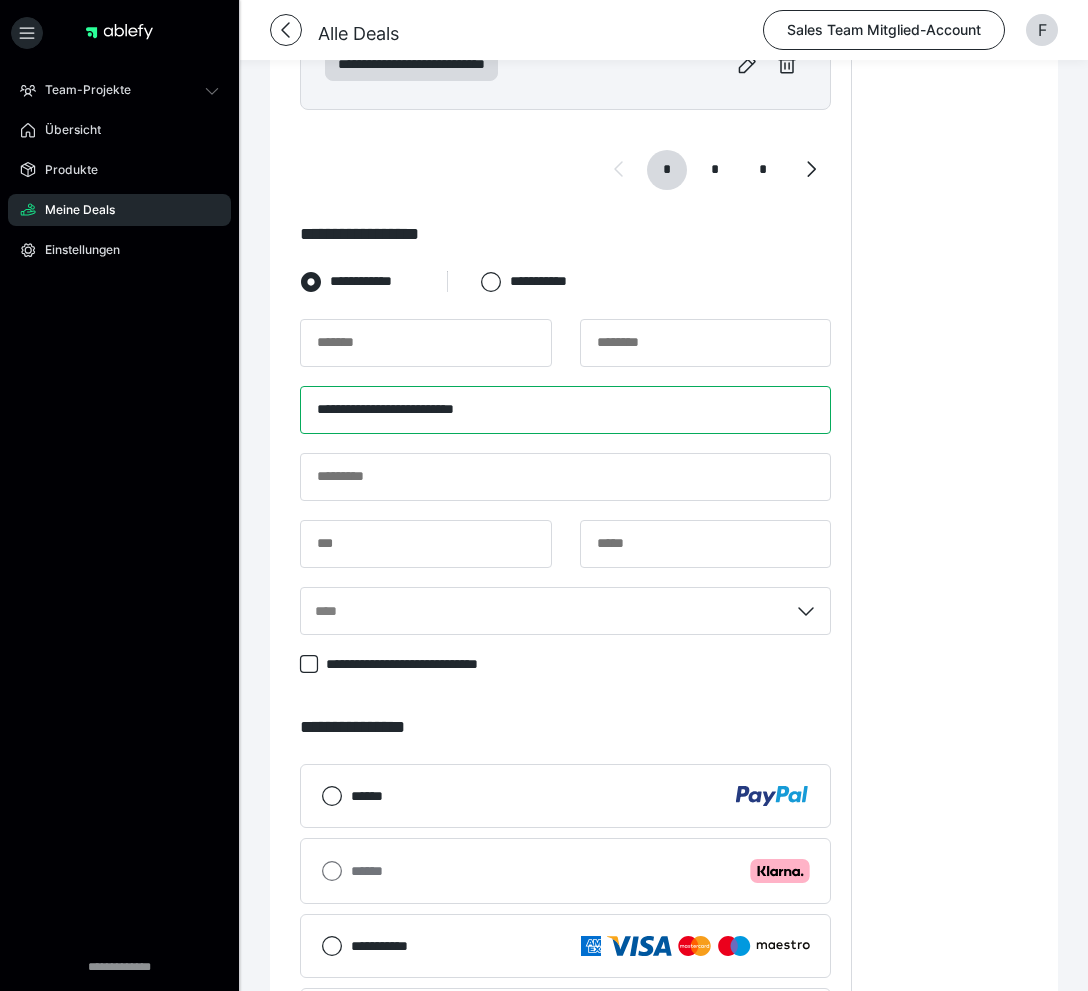 type on "**********" 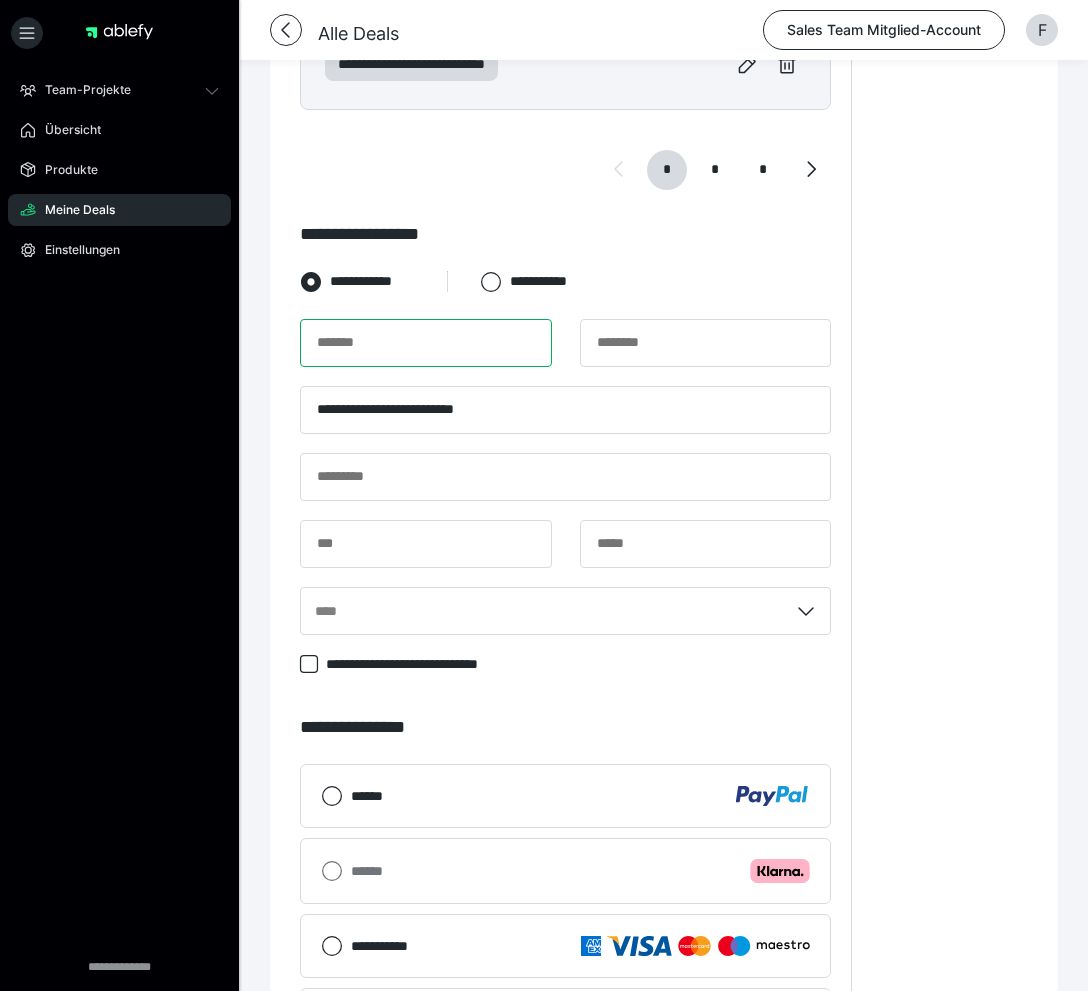 click at bounding box center [426, 343] 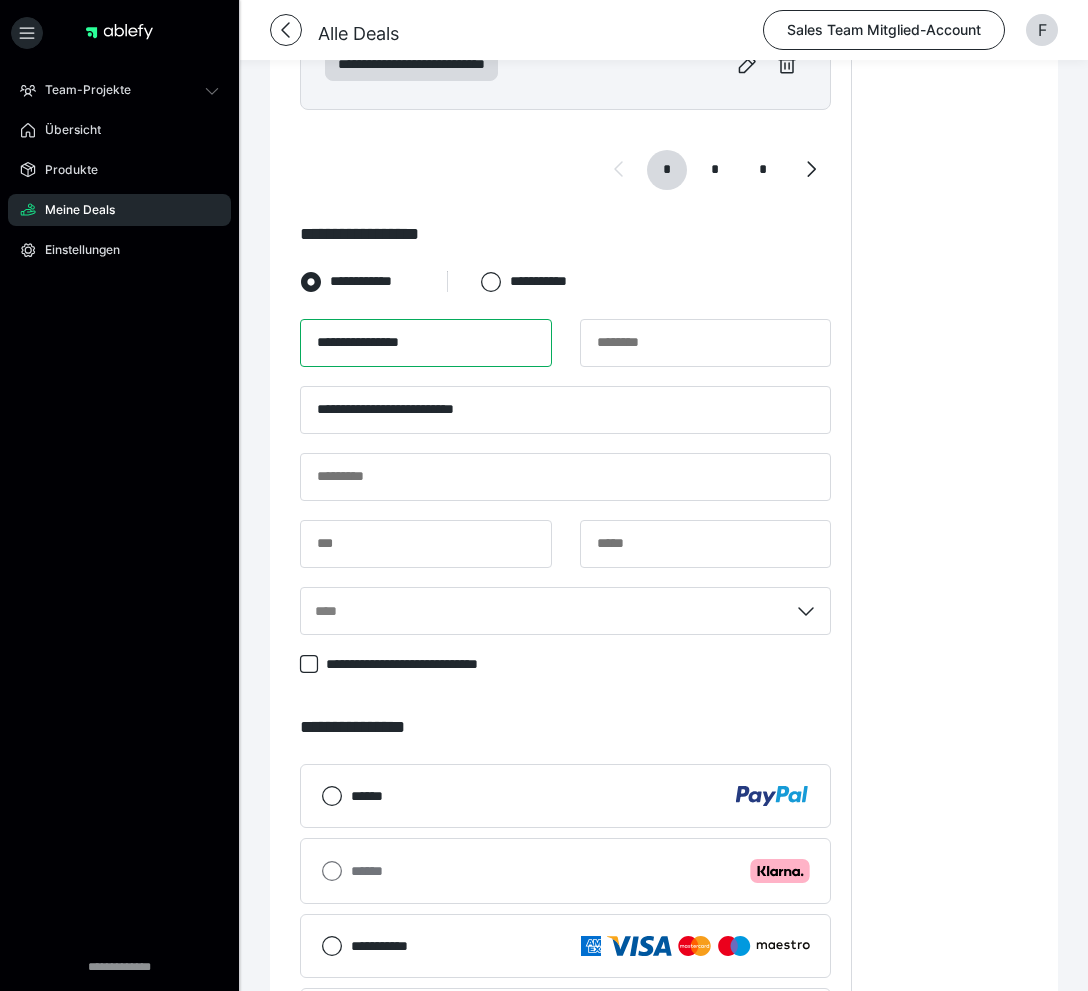 click on "**********" at bounding box center (426, 343) 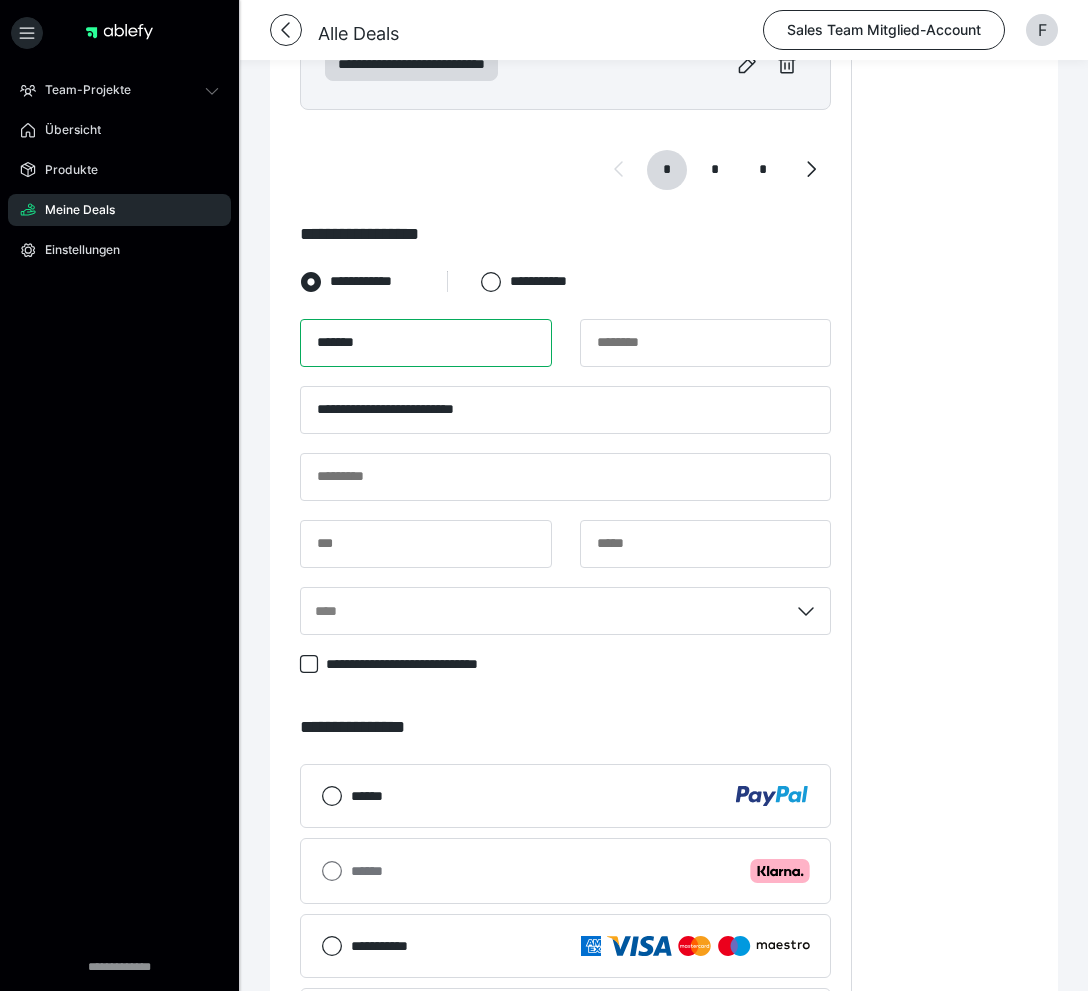 type on "*******" 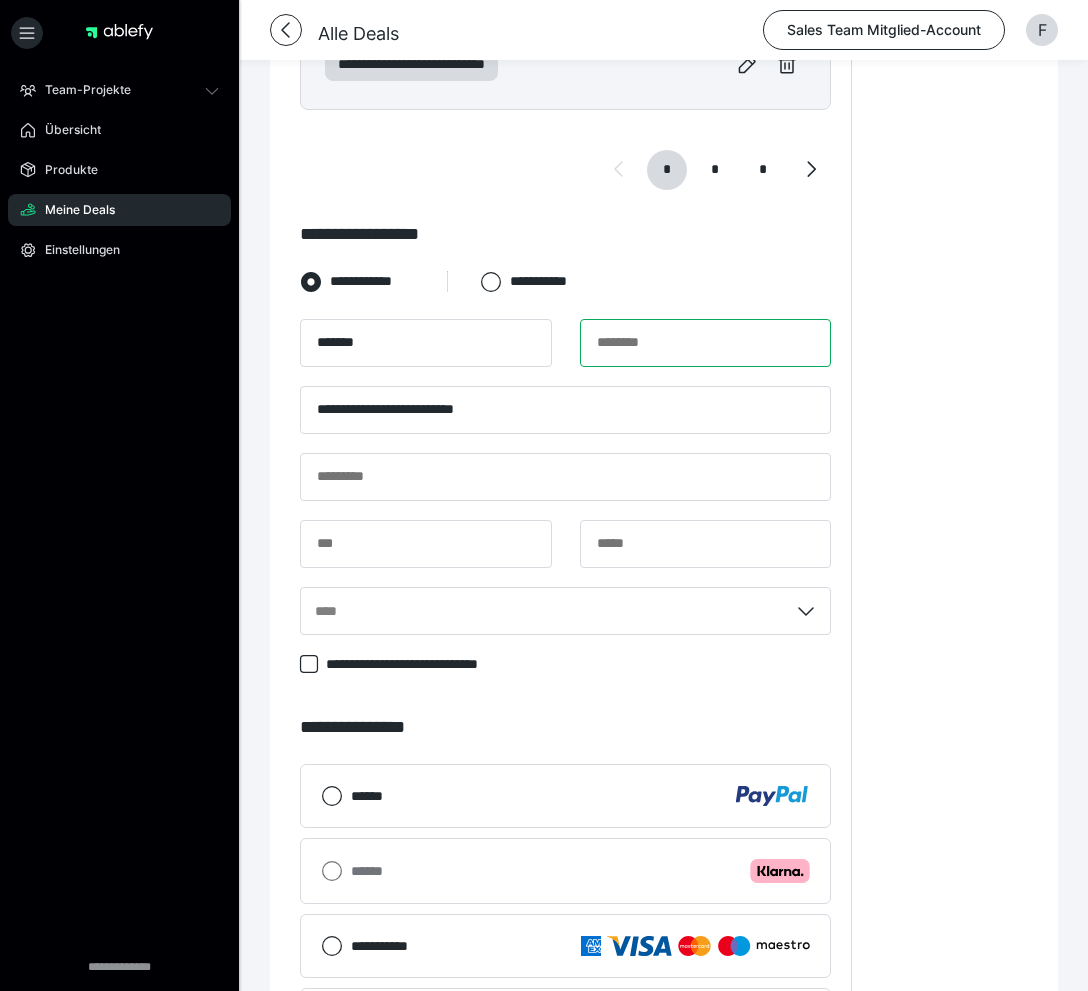 paste on "********" 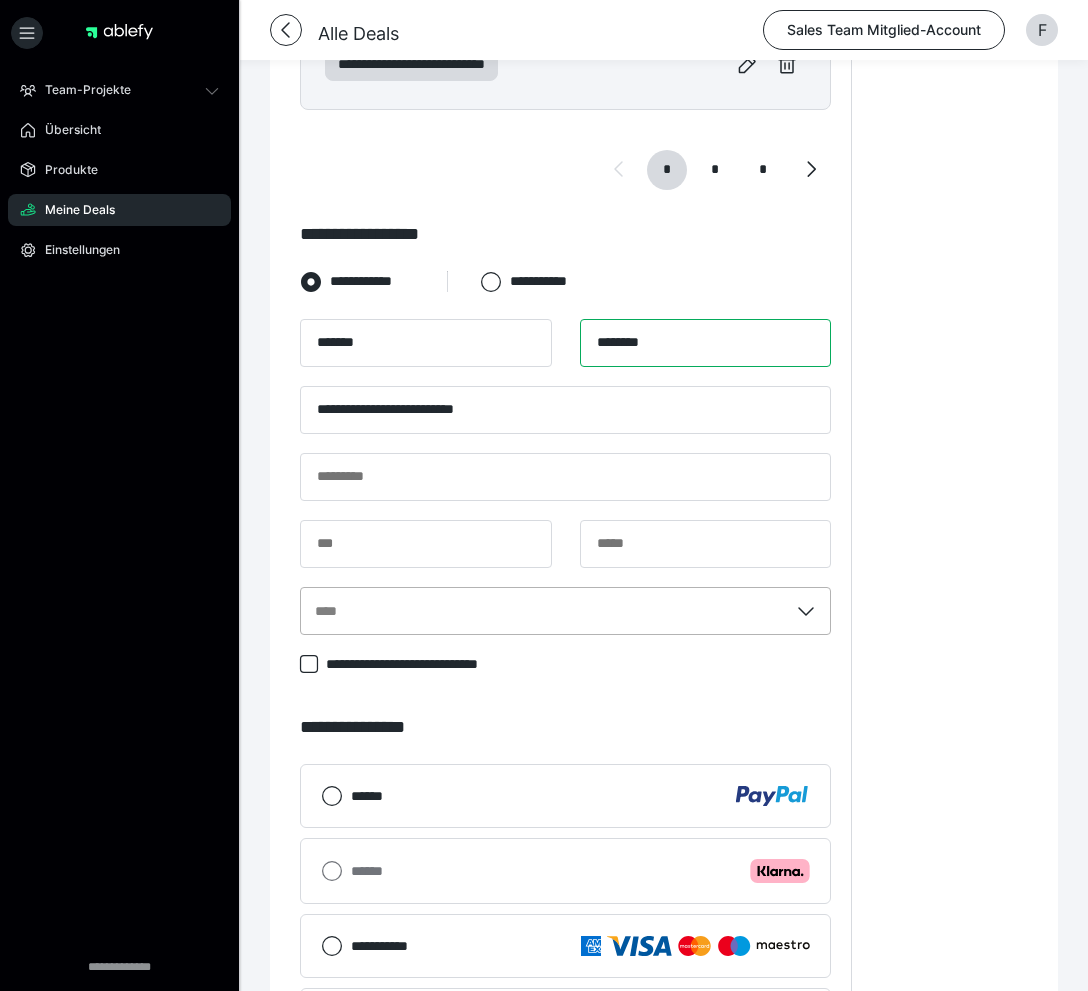 type on "********" 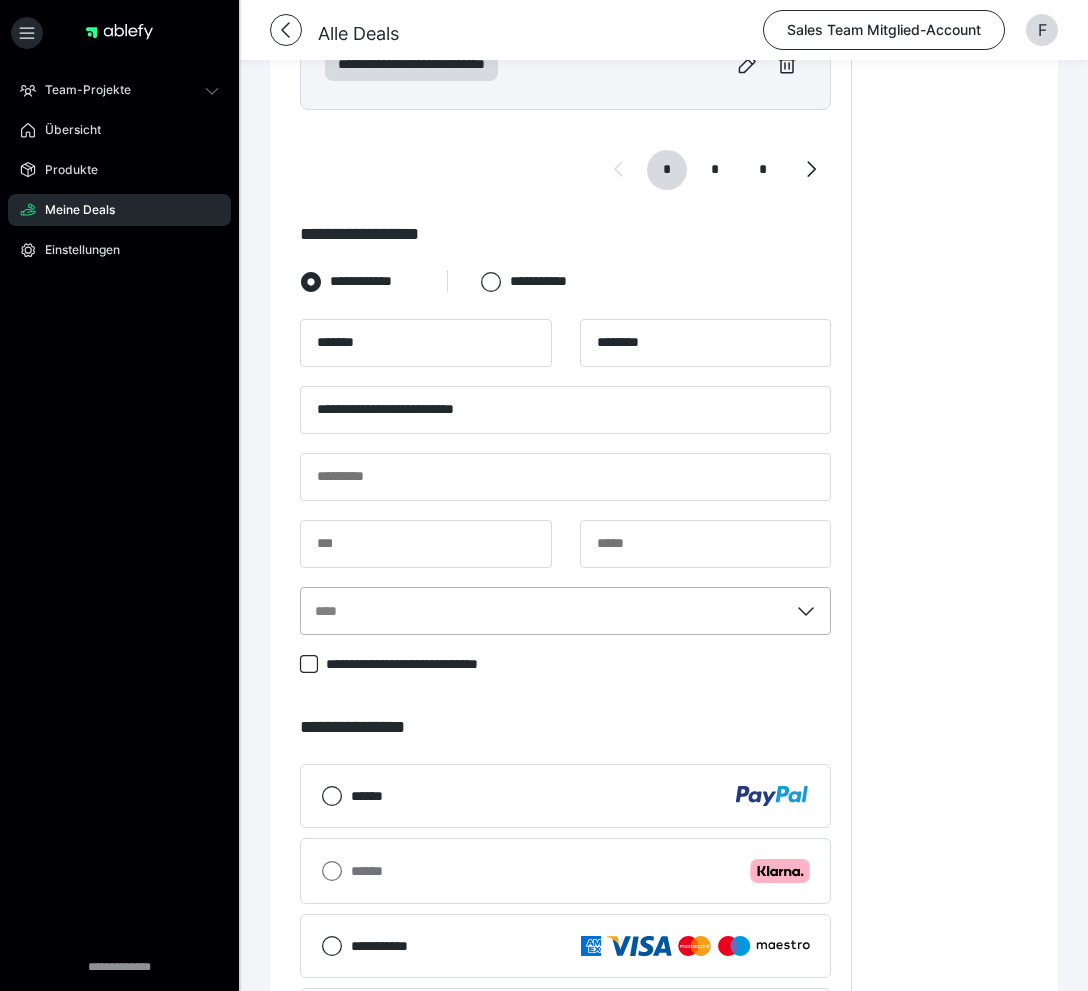 click on "****" at bounding box center [544, 611] 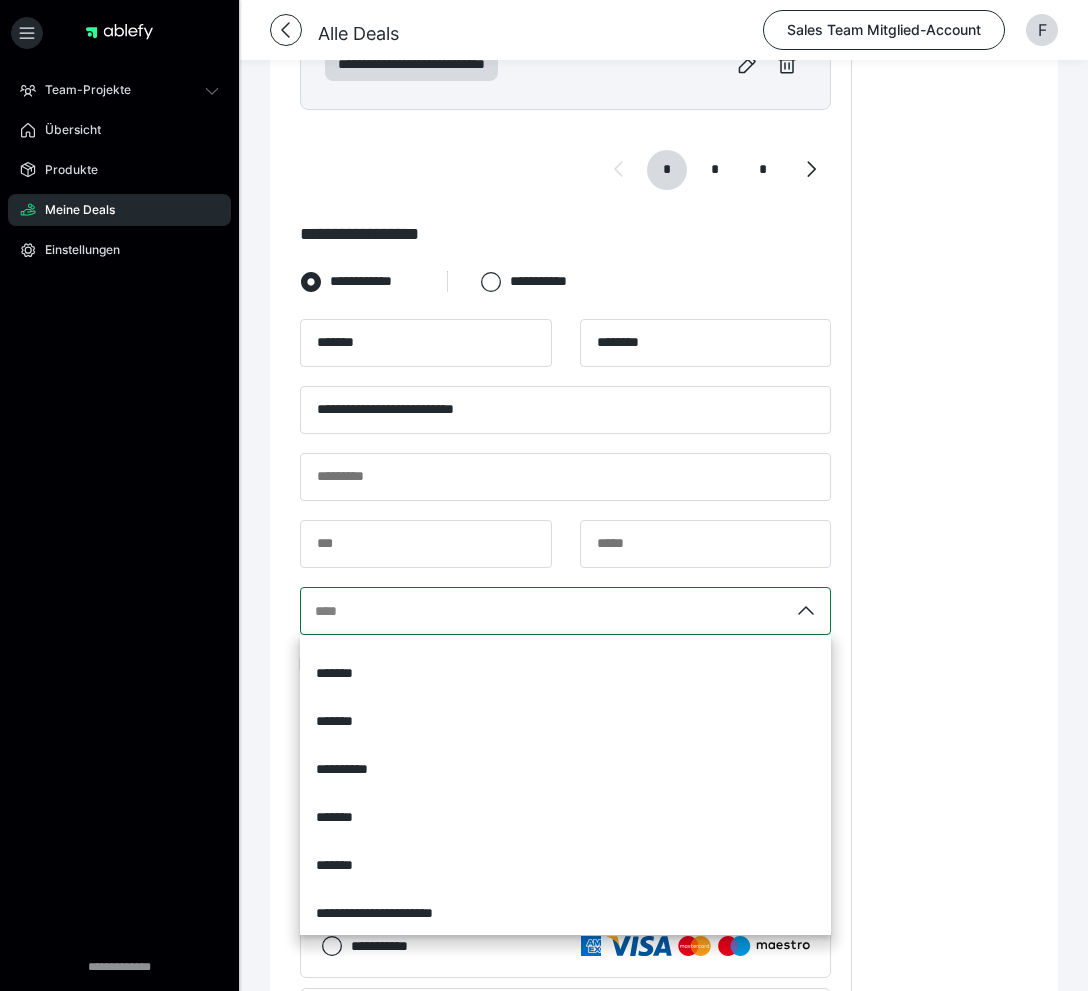 scroll, scrollTop: 93, scrollLeft: 0, axis: vertical 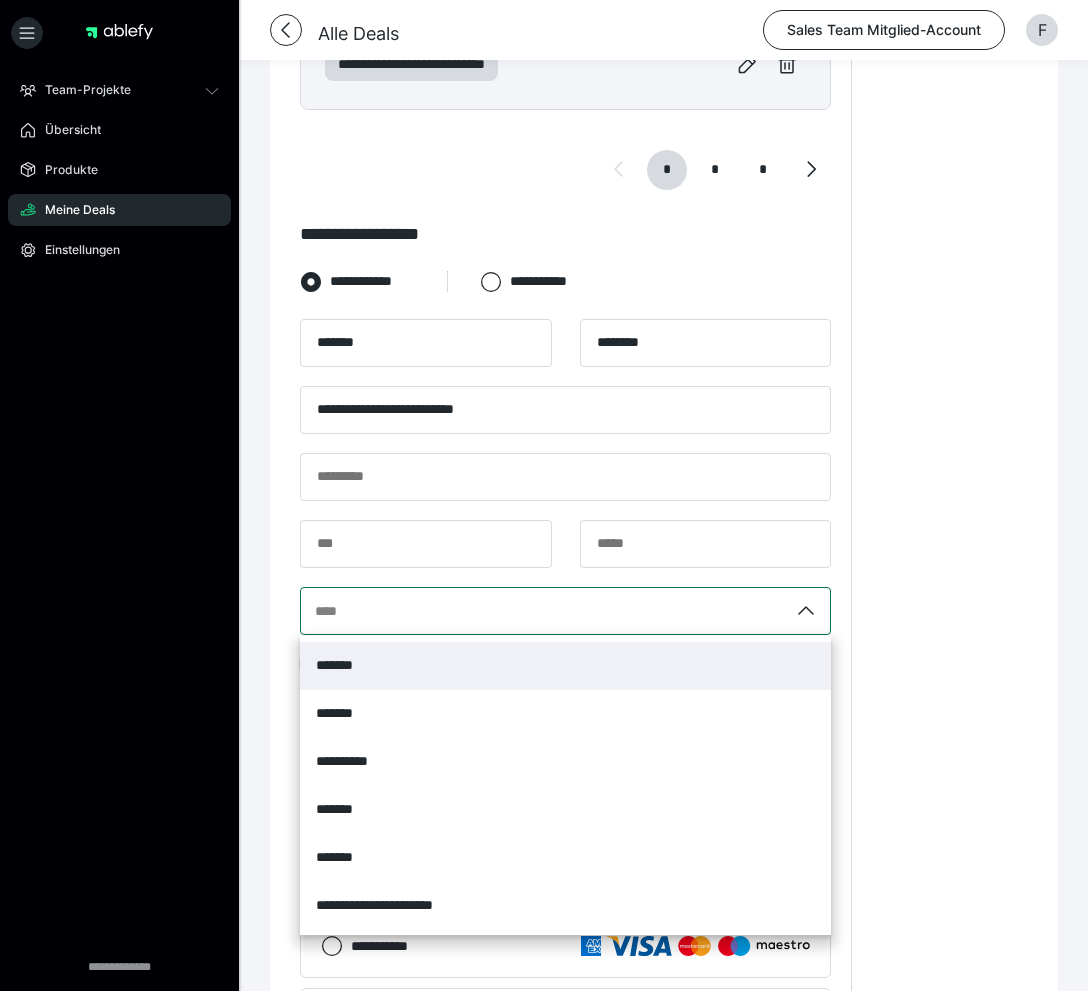 click on "*******" at bounding box center (343, 665) 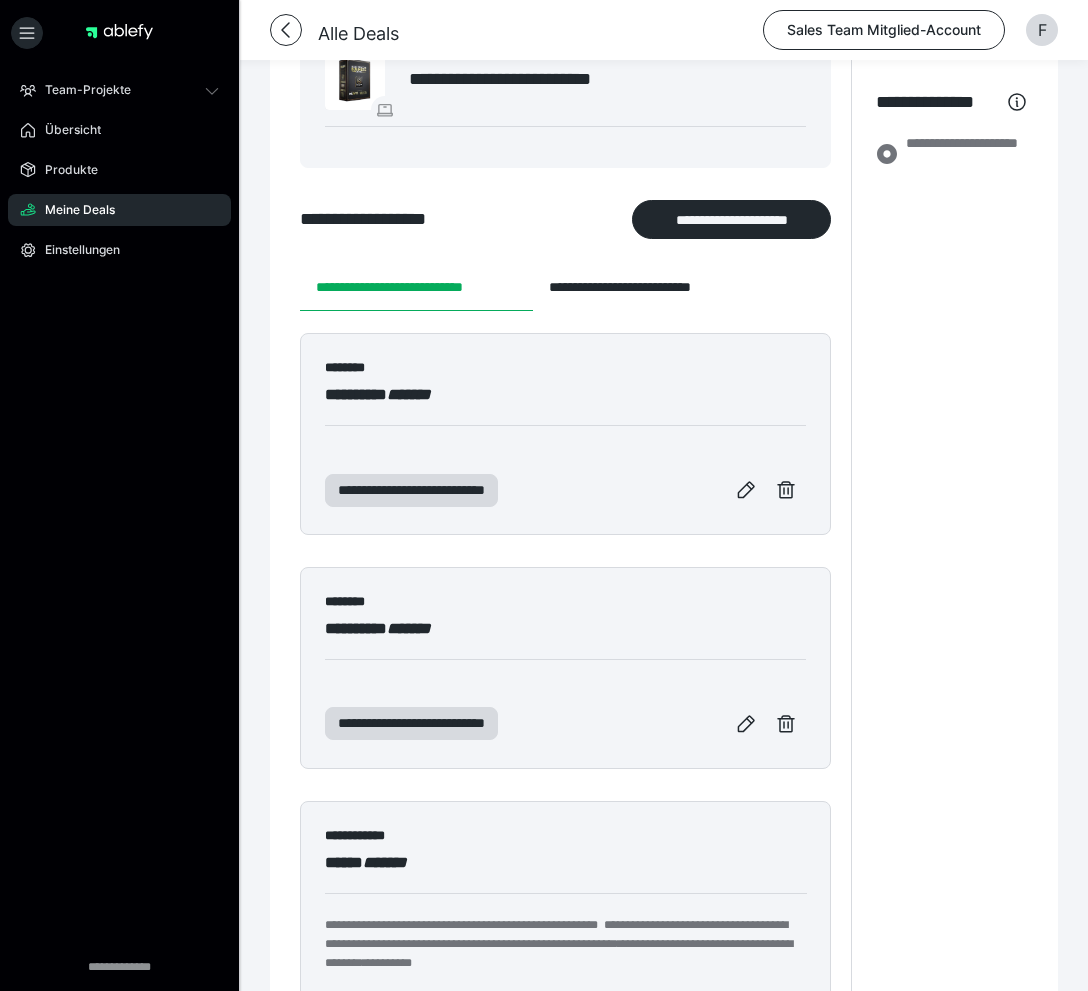 scroll, scrollTop: 0, scrollLeft: 0, axis: both 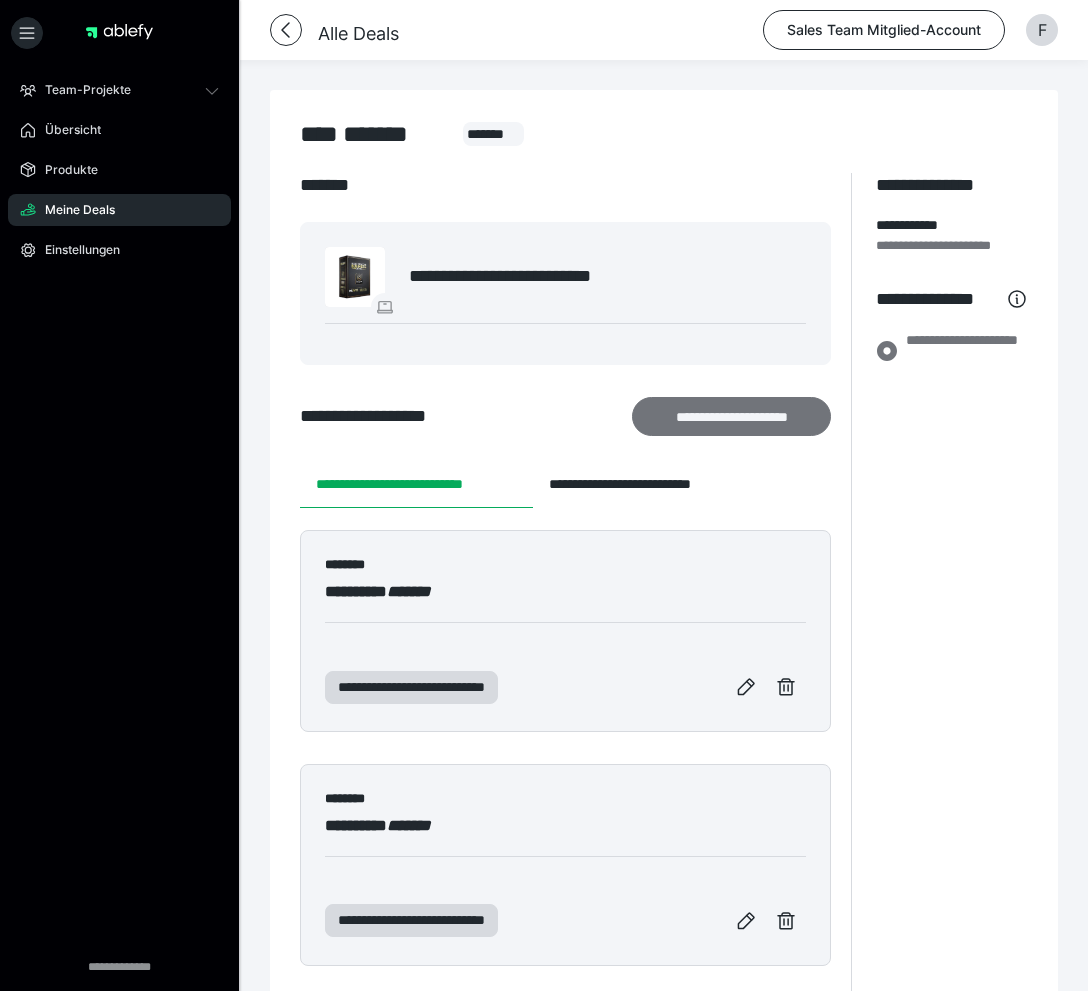 click on "**********" at bounding box center (731, 416) 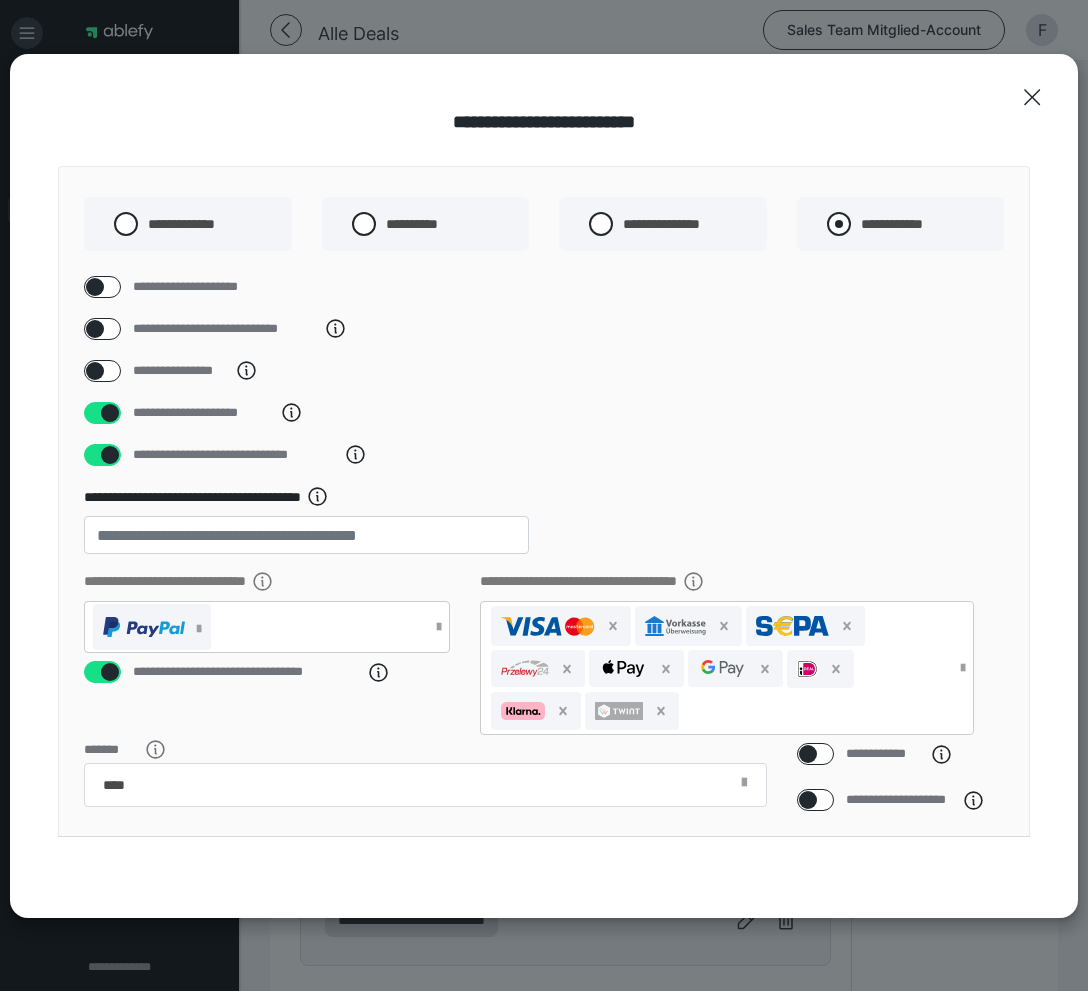 click on "**********" at bounding box center (901, 224) 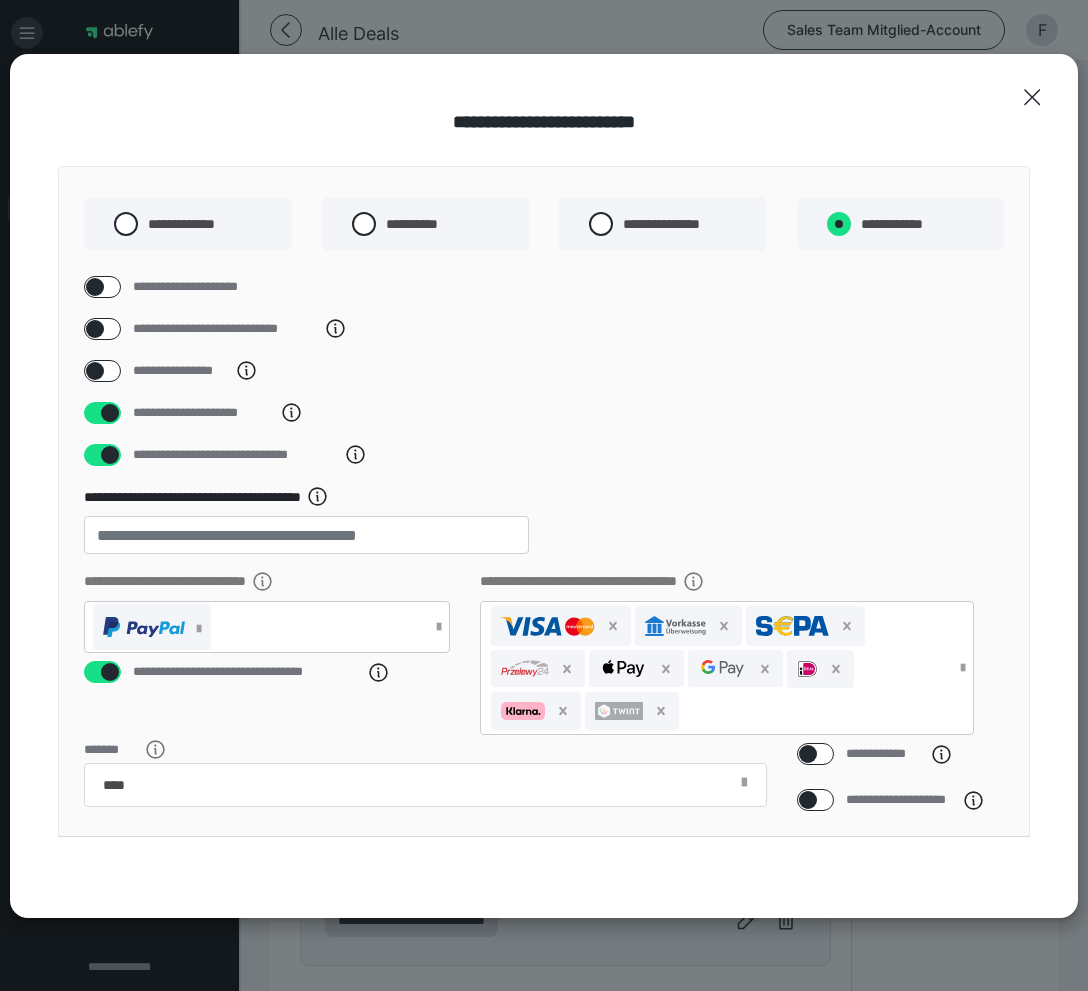 radio on "****" 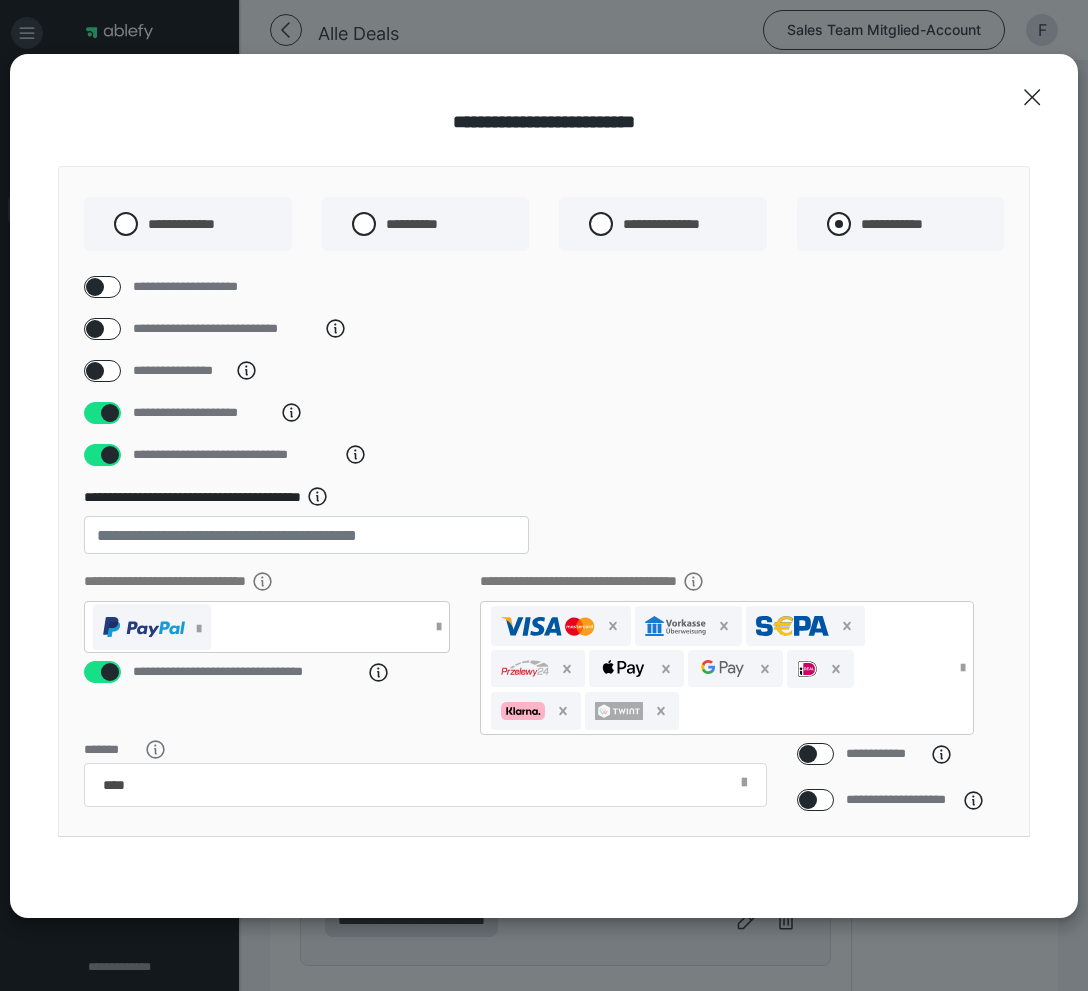 radio on "*****" 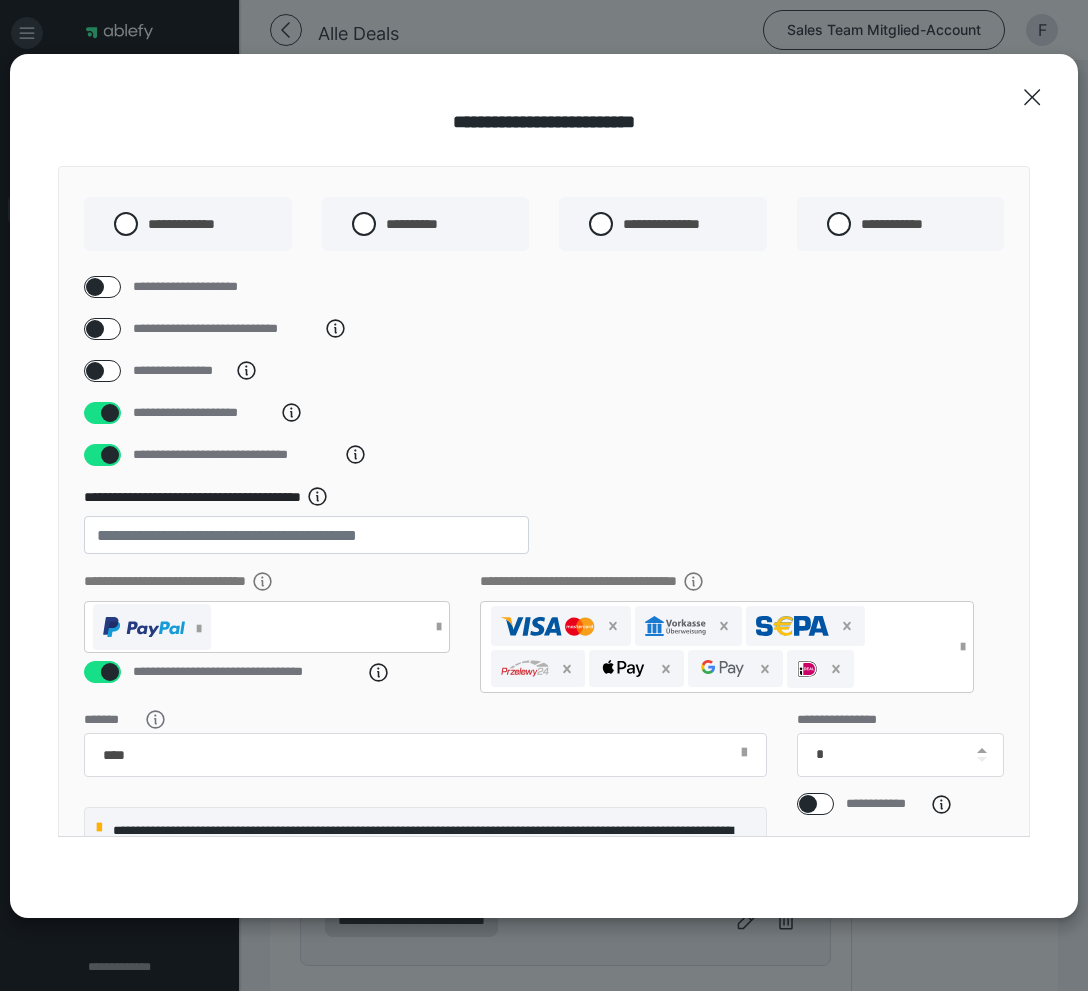 click at bounding box center (95, 371) 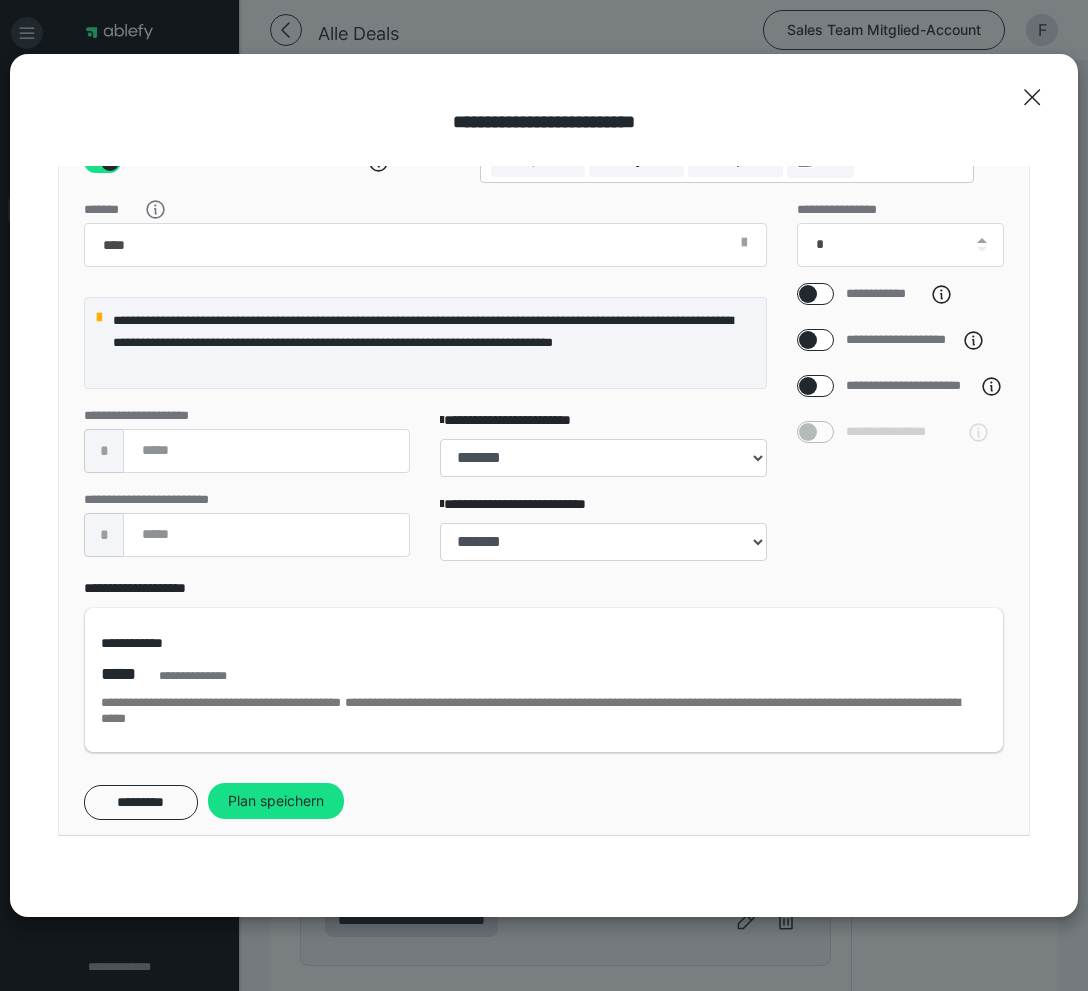 scroll, scrollTop: 523, scrollLeft: 0, axis: vertical 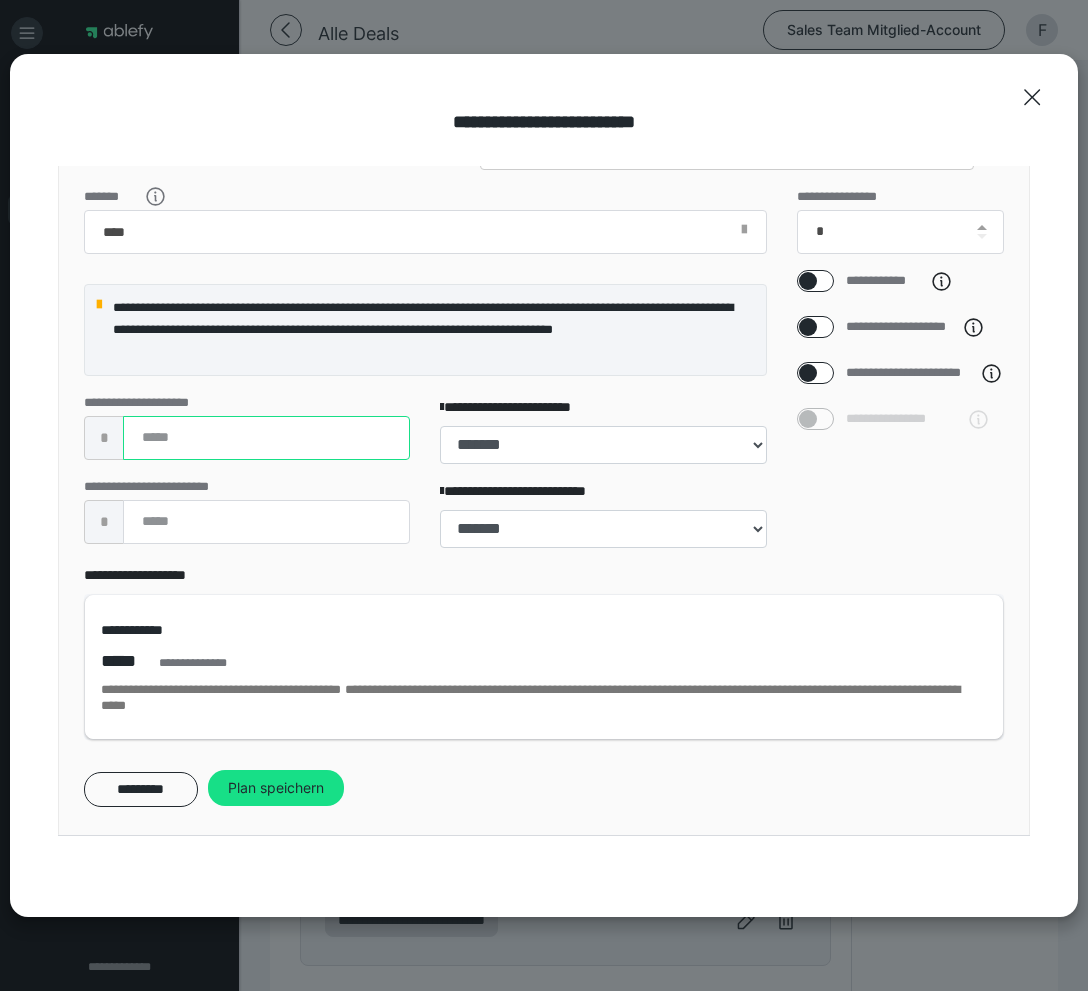 click at bounding box center [266, 438] 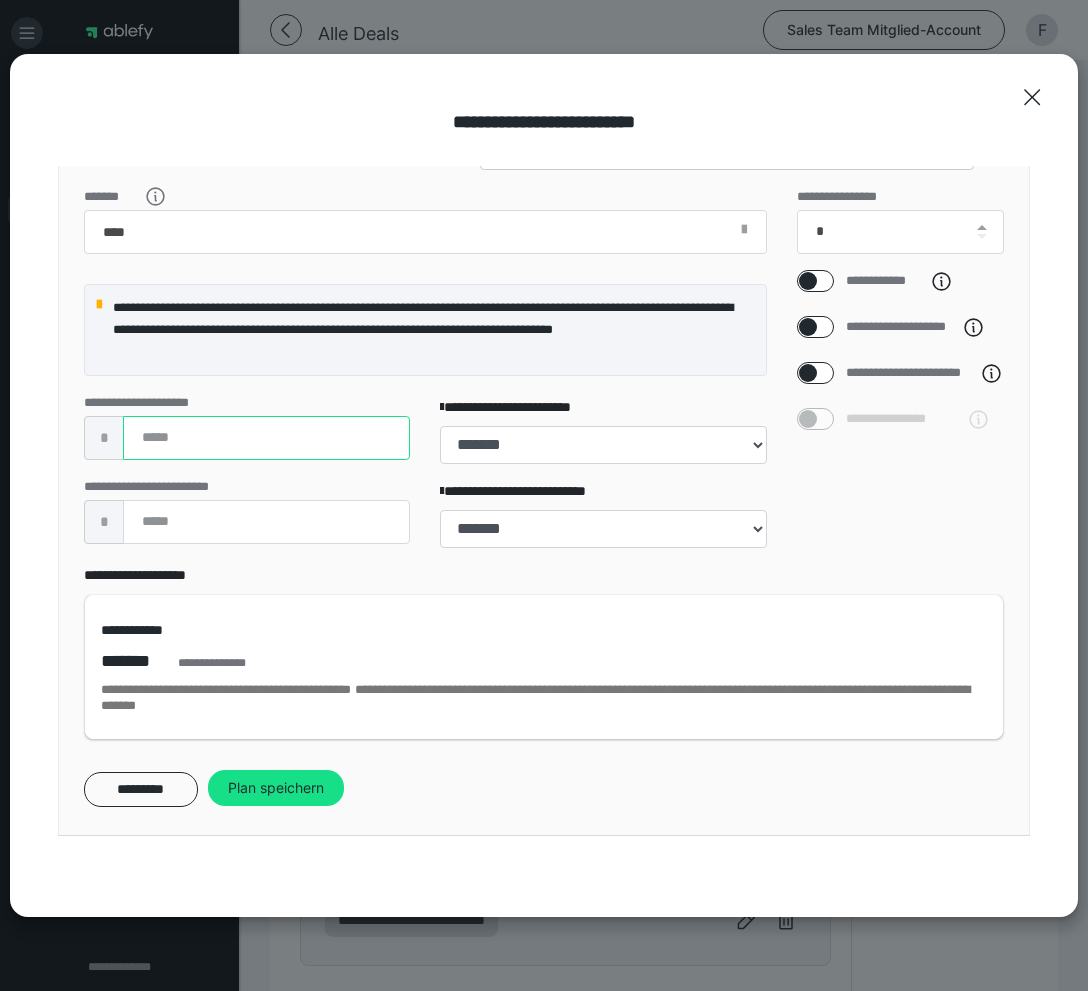 type on "***" 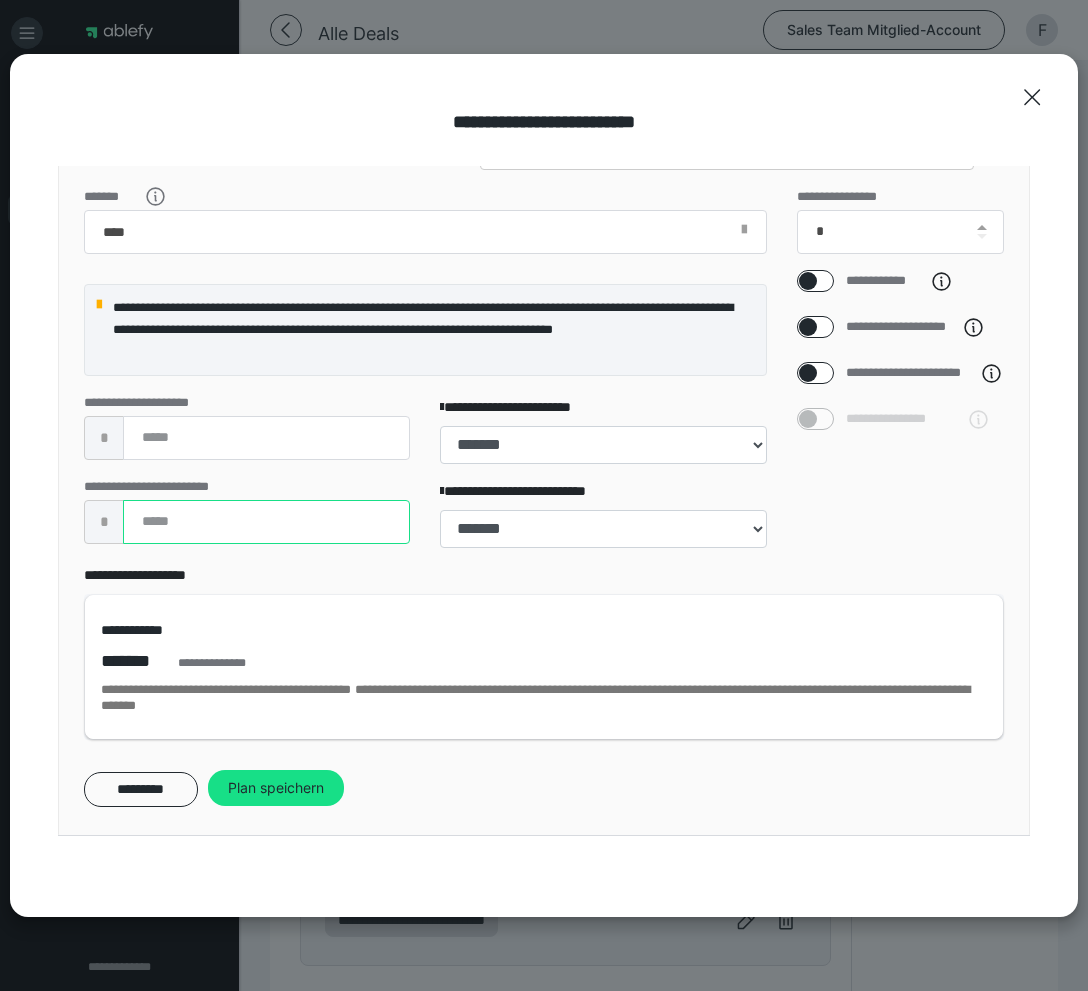 click at bounding box center [266, 522] 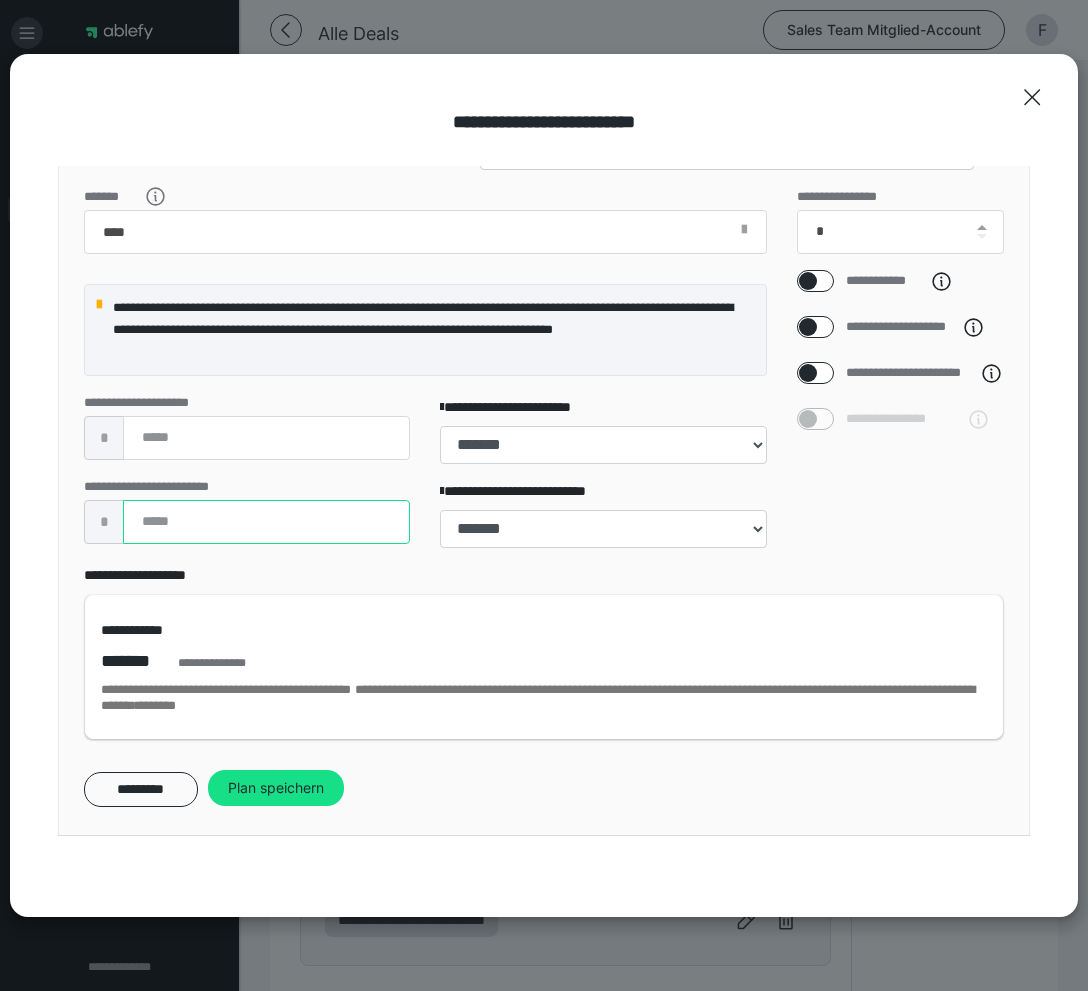 type on "***" 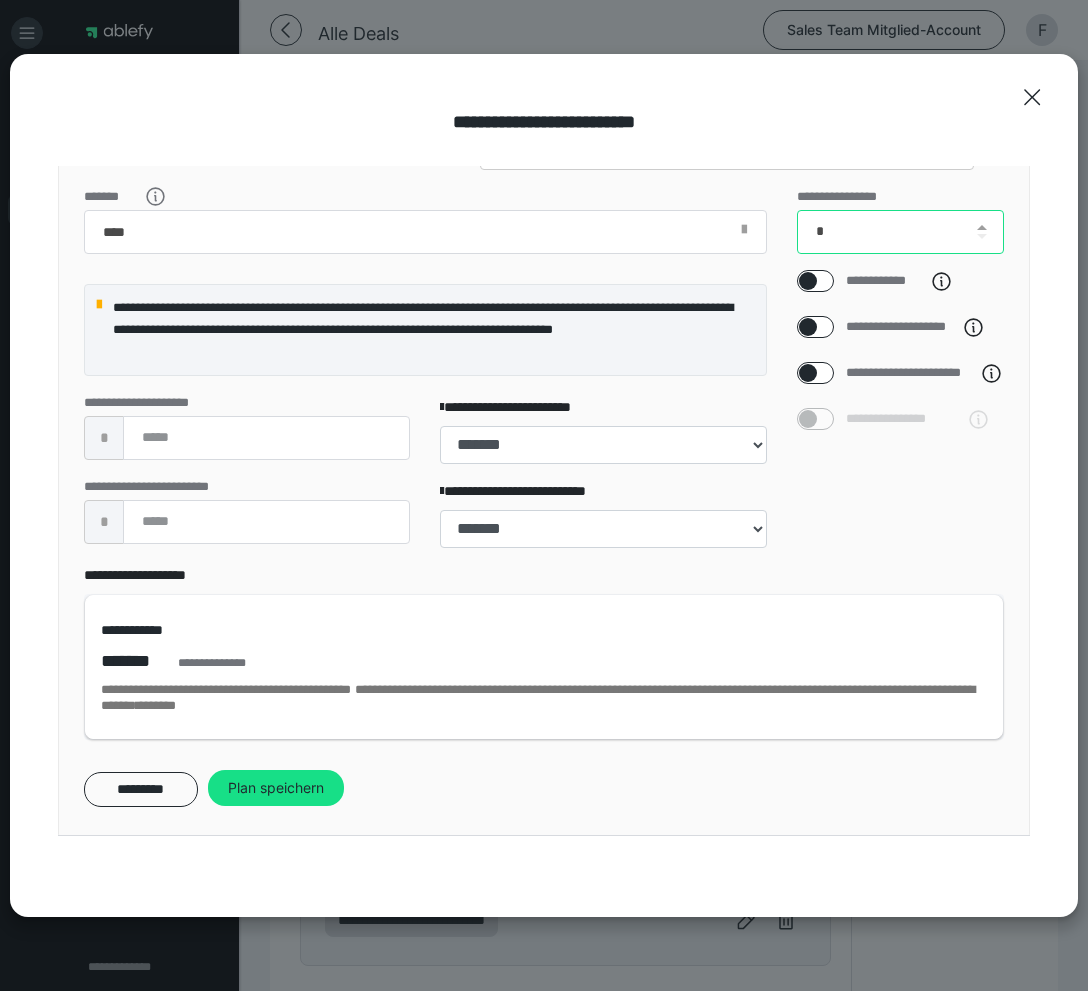click on "*" at bounding box center [901, 232] 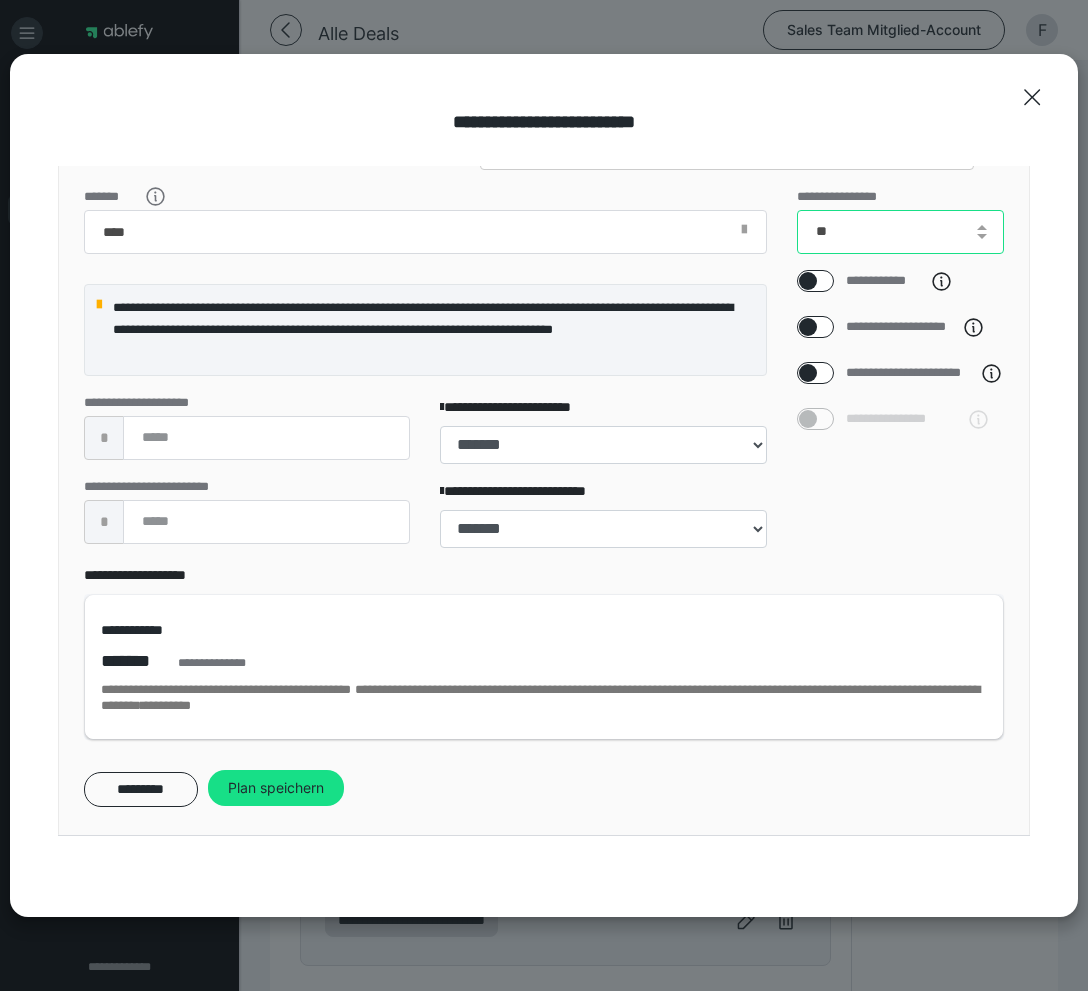 scroll, scrollTop: 108, scrollLeft: 0, axis: vertical 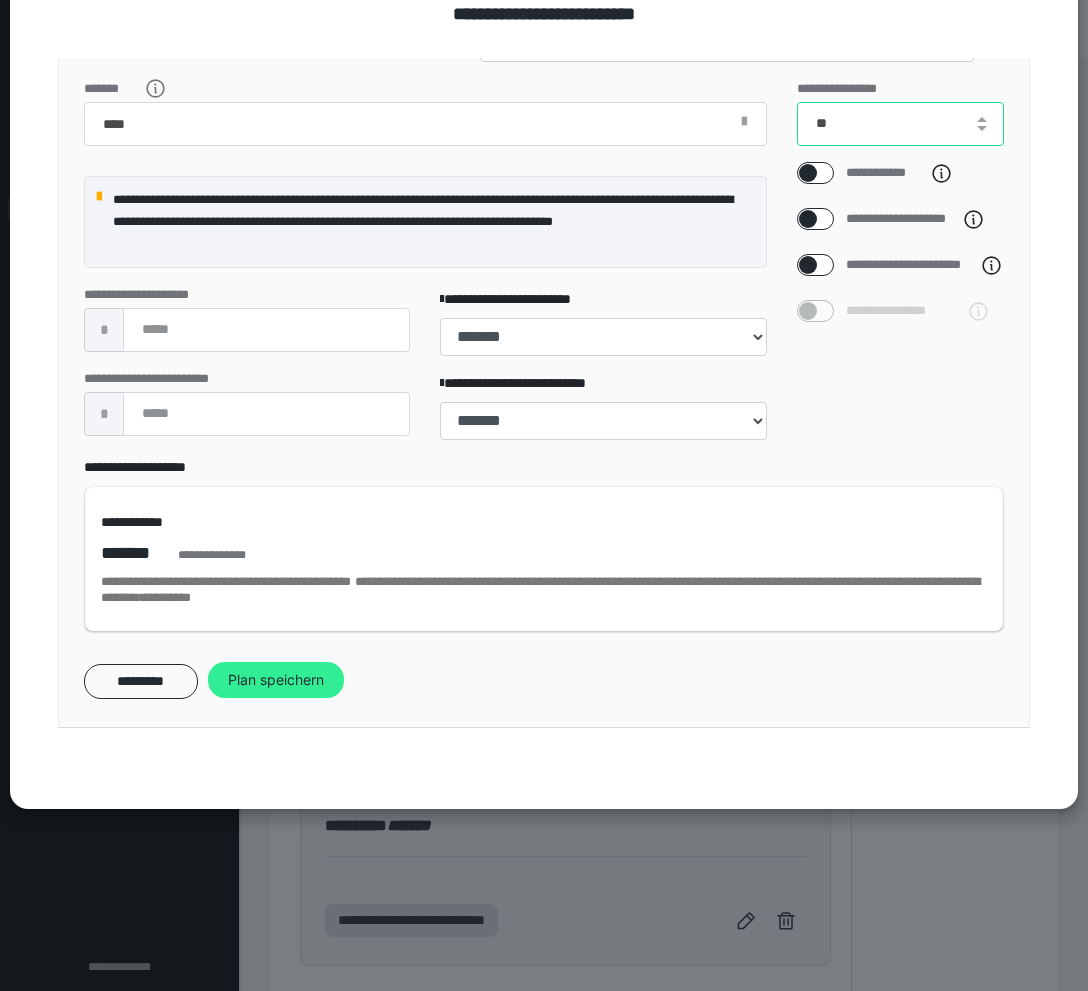 type on "**" 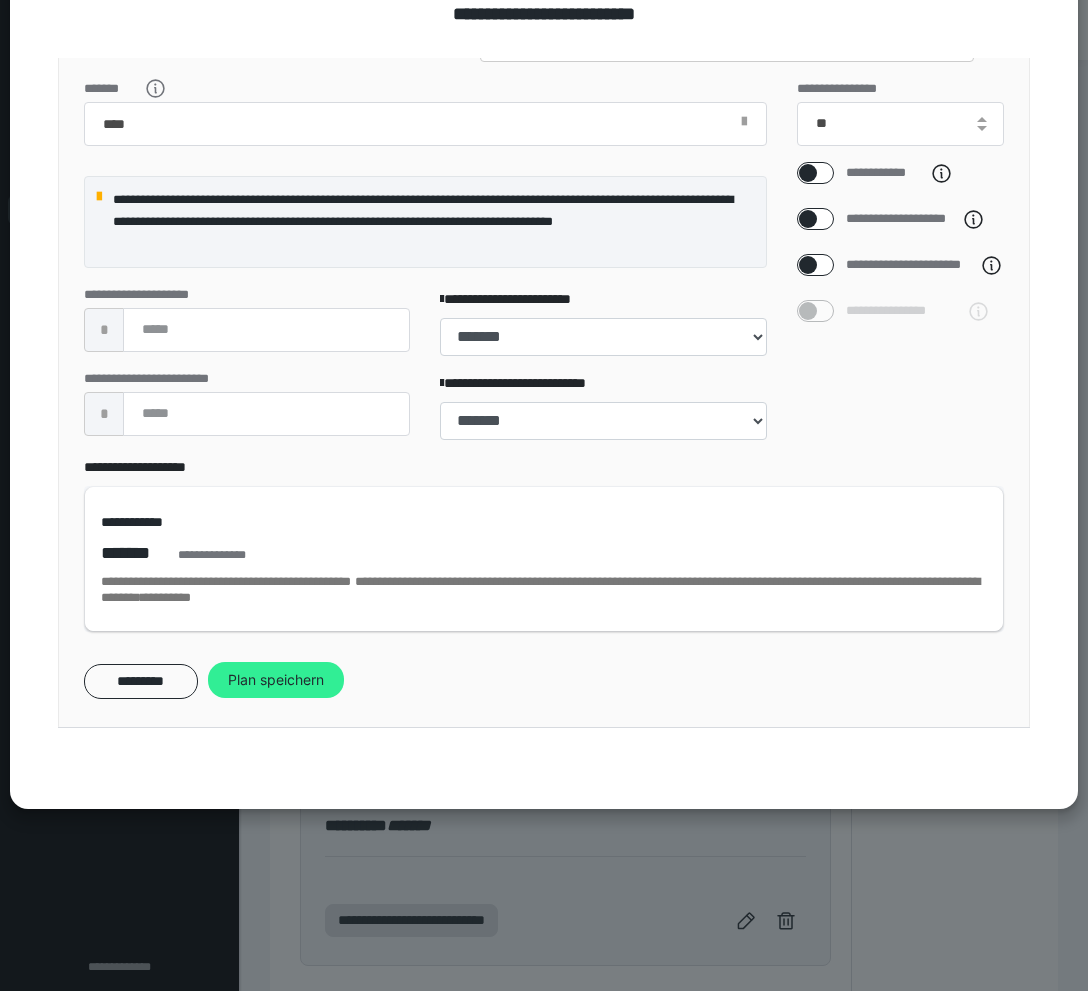 click on "Plan speichern" at bounding box center [276, 680] 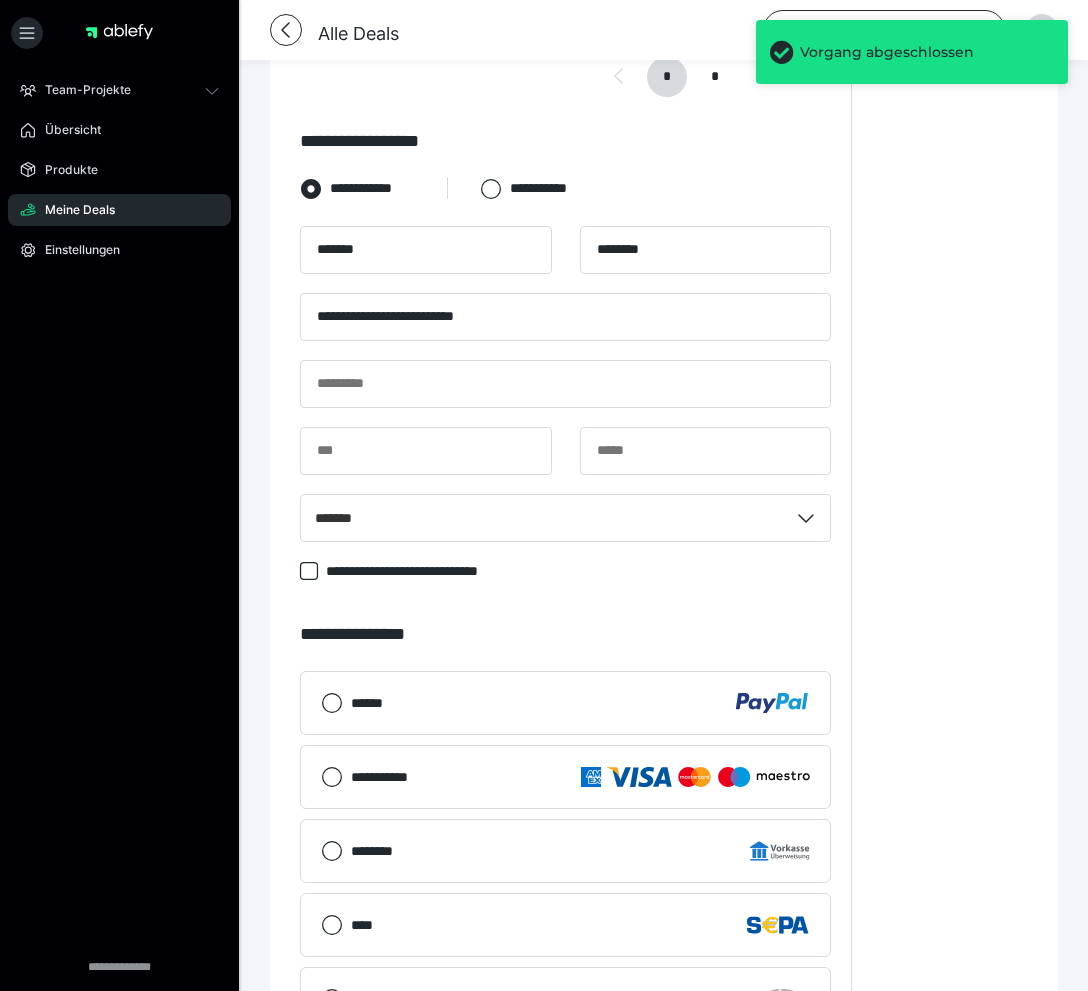 scroll, scrollTop: 2053, scrollLeft: 0, axis: vertical 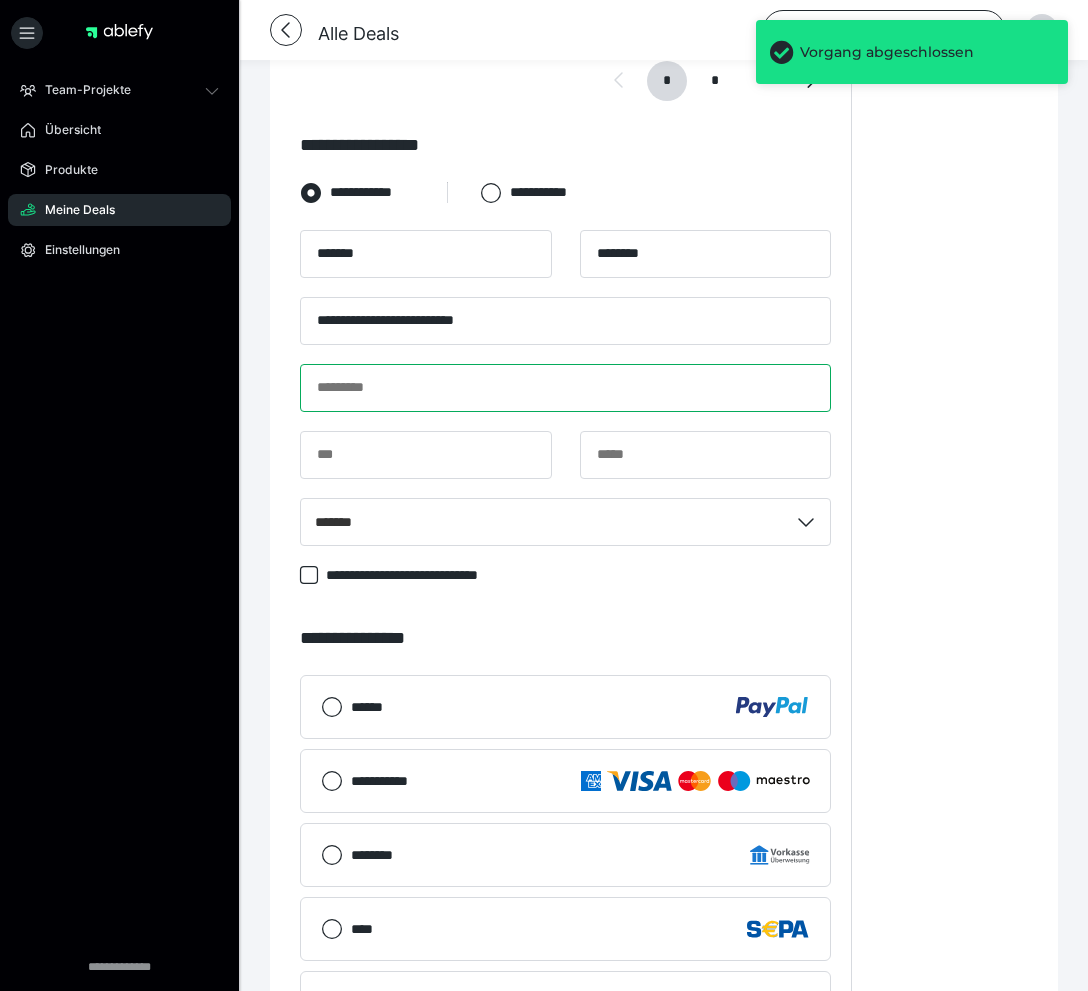 click at bounding box center [565, 388] 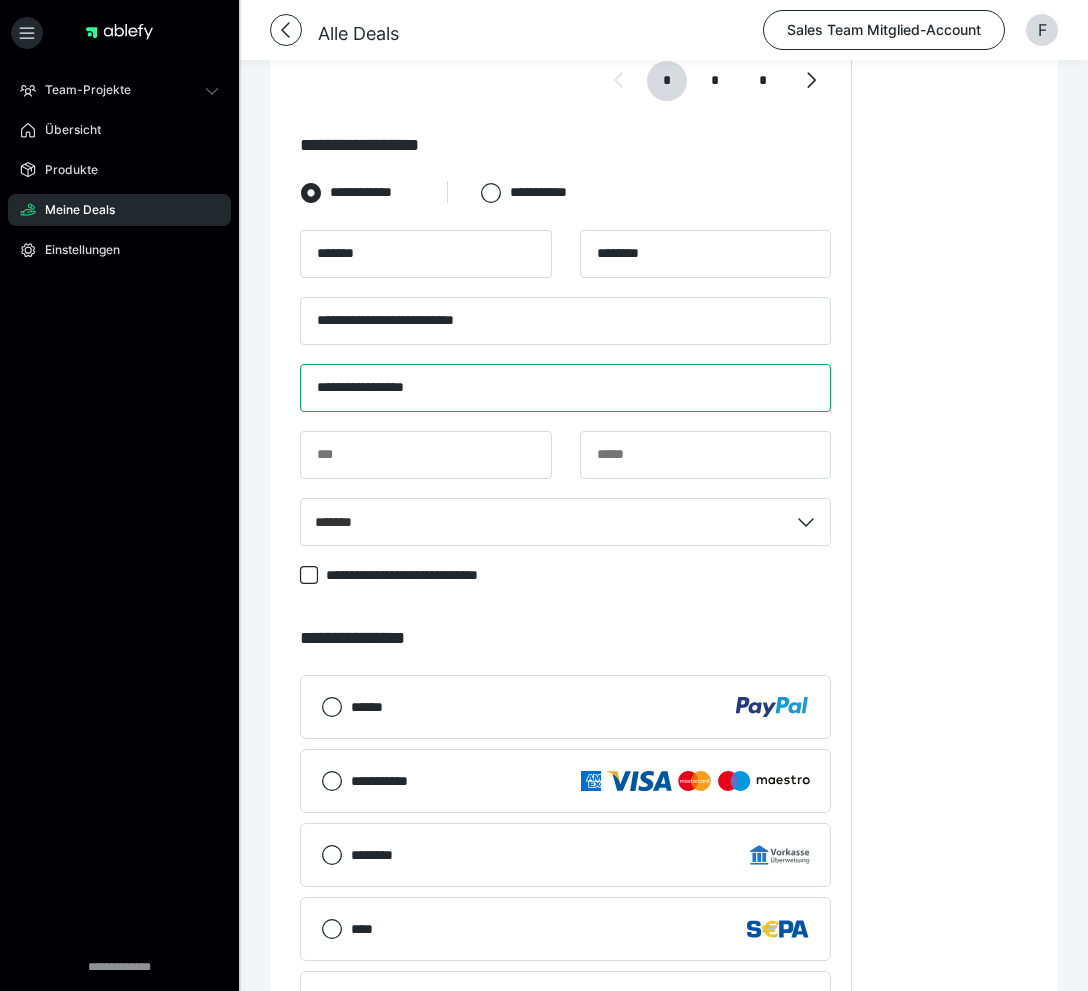 click on "**********" at bounding box center (565, 388) 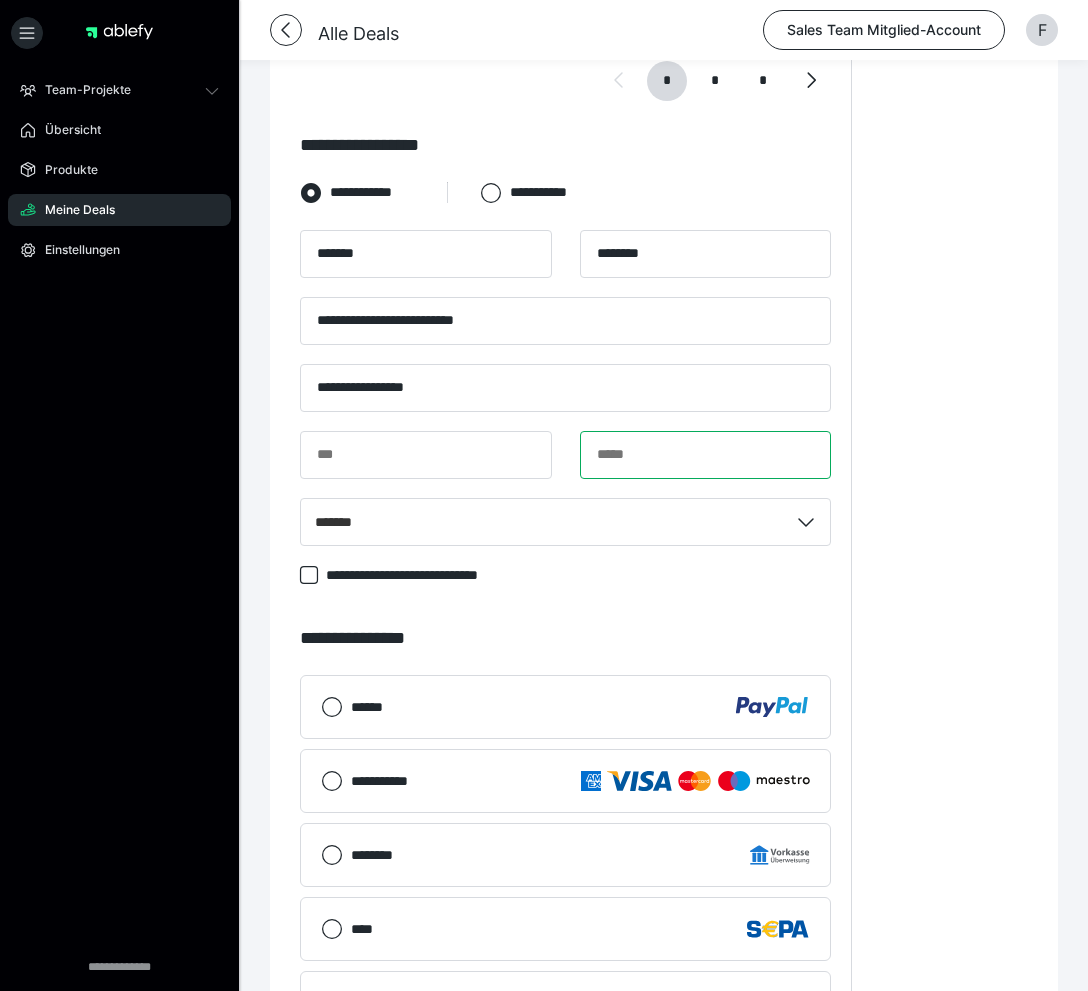 click at bounding box center (706, 455) 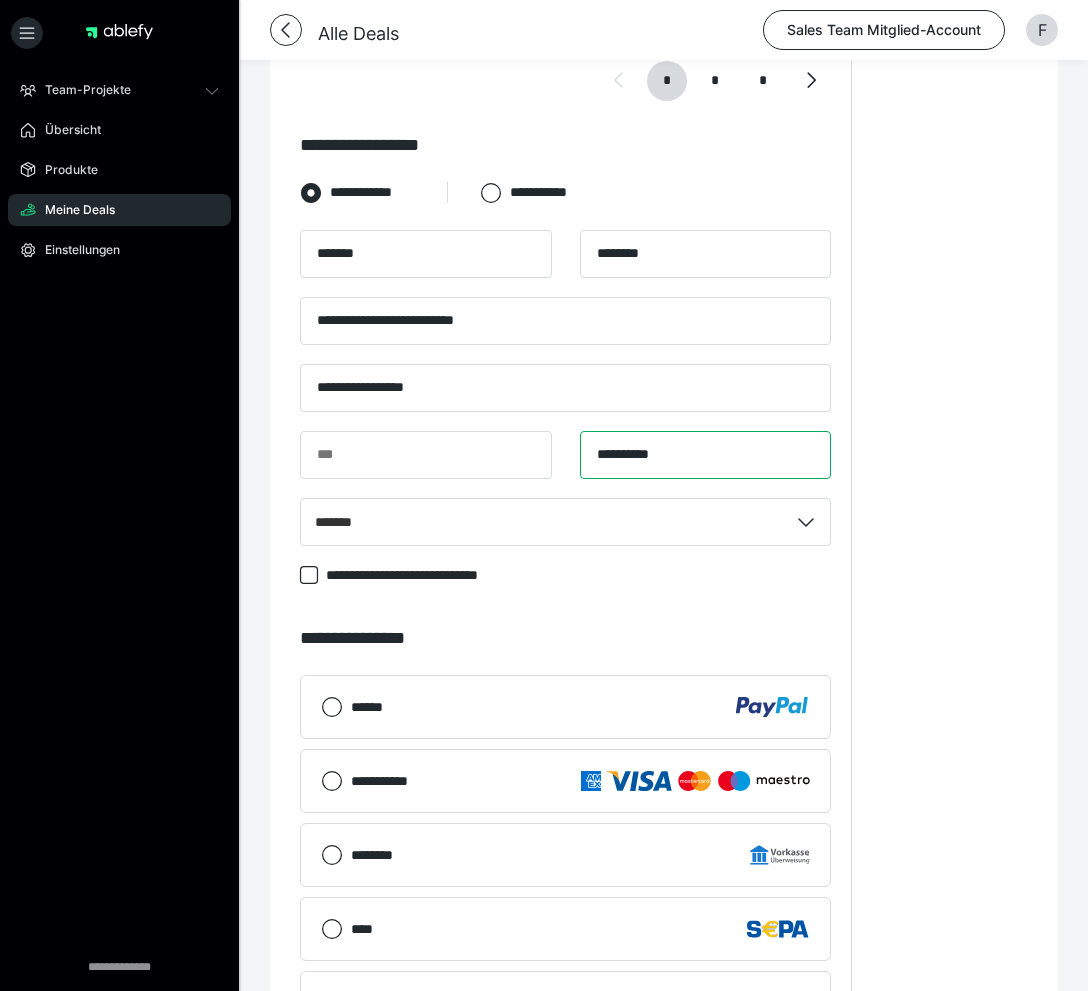 type on "**********" 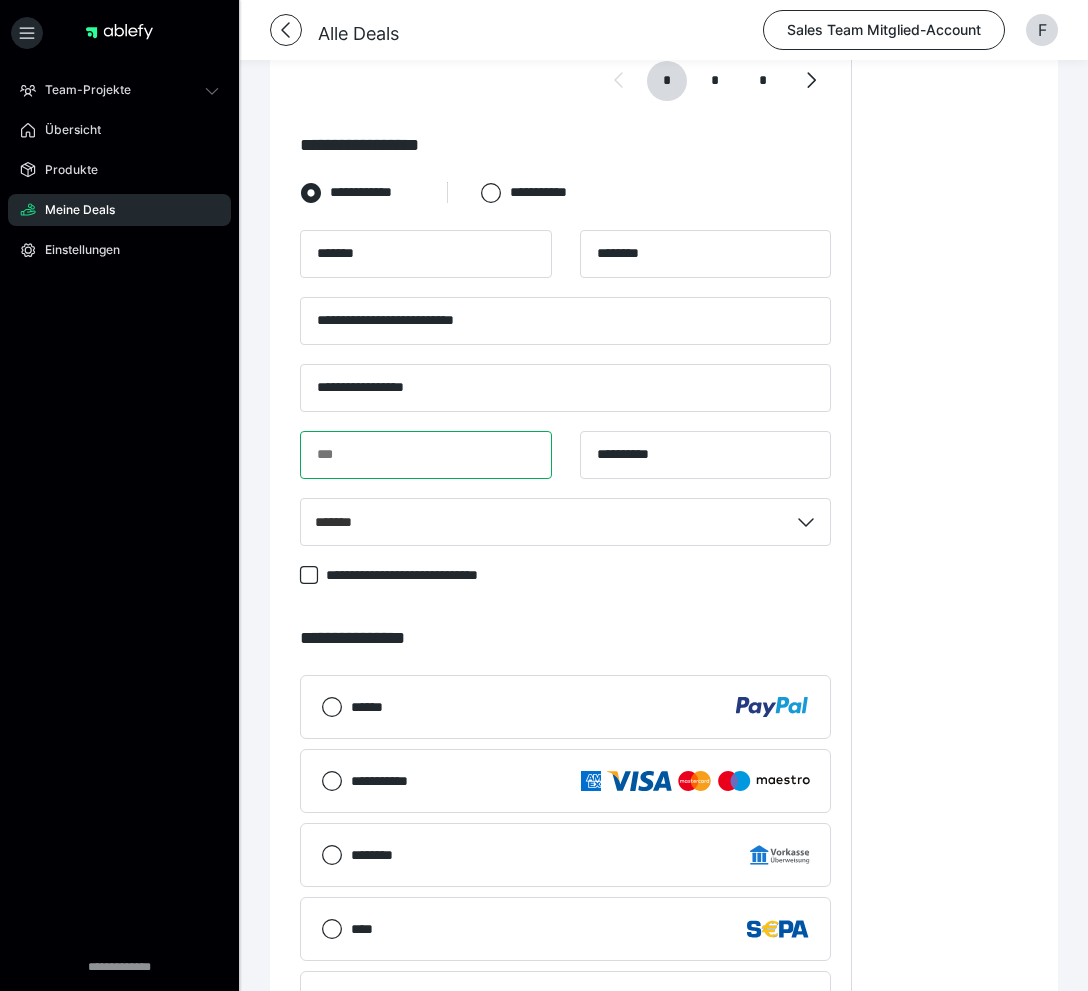 click at bounding box center [426, 455] 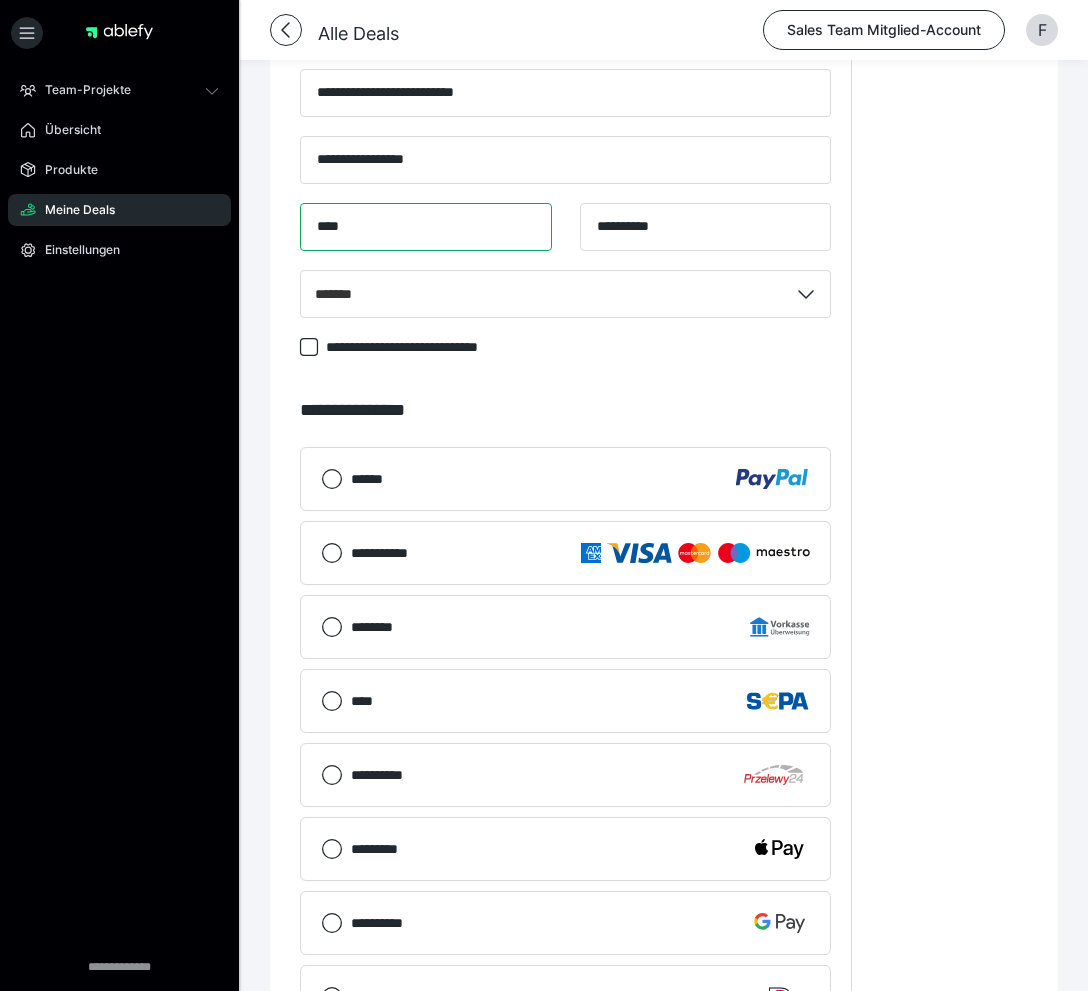 scroll, scrollTop: 2284, scrollLeft: 0, axis: vertical 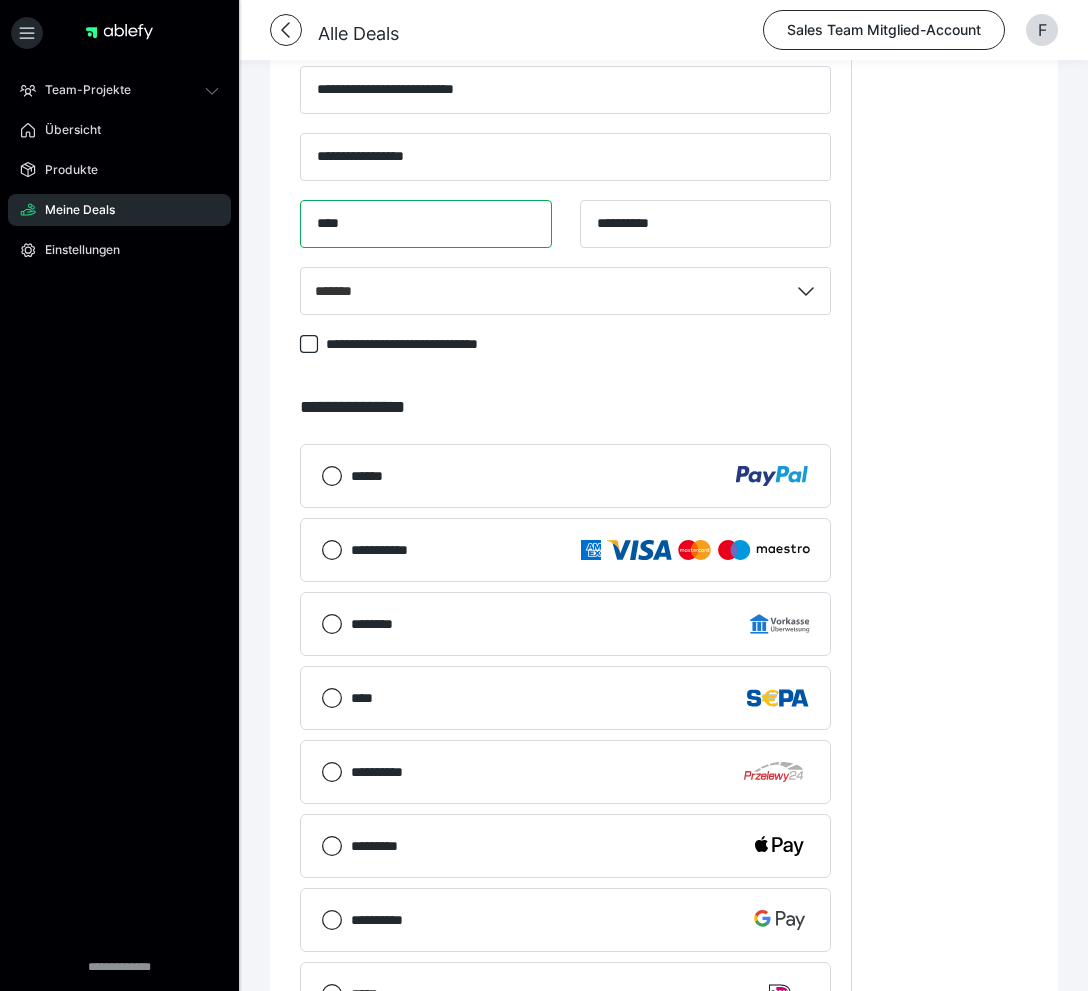 type on "****" 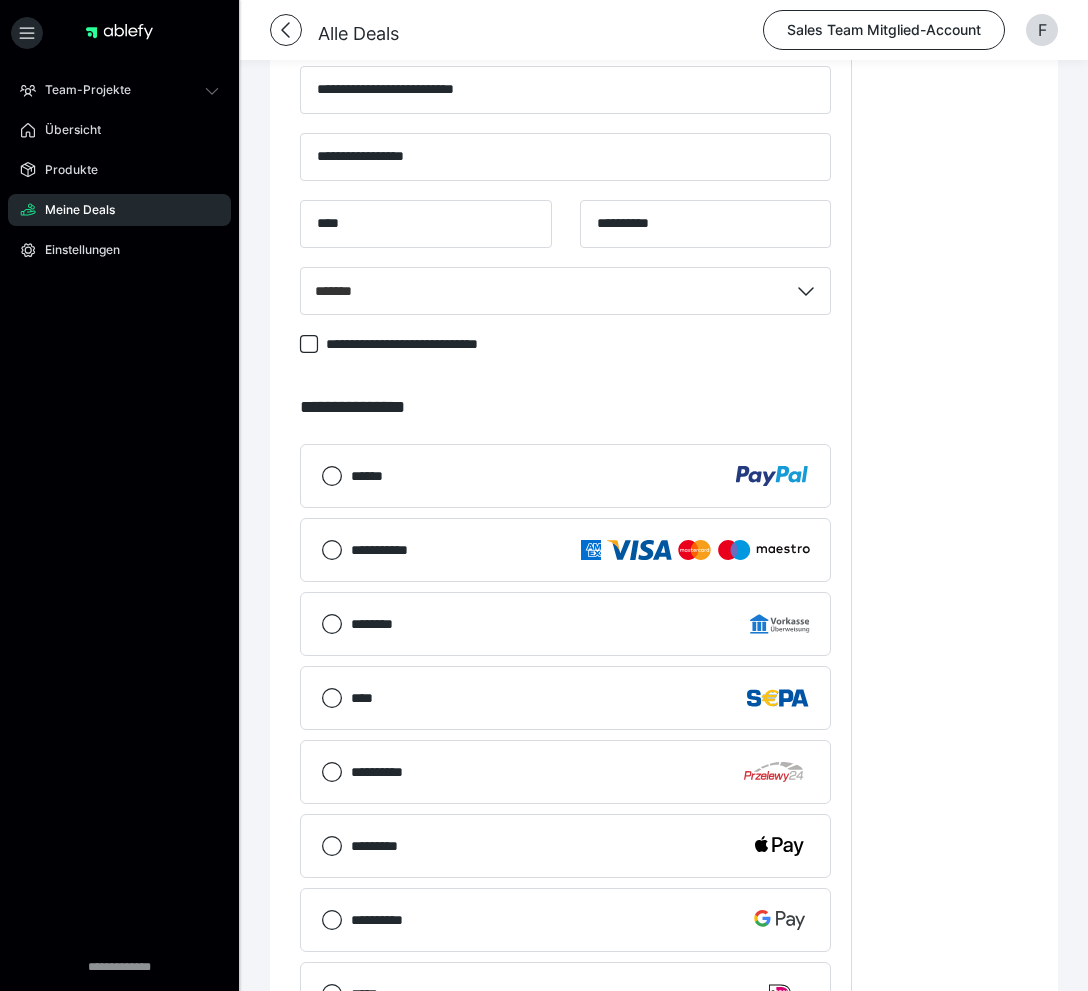 click on "**********" at bounding box center [565, 550] 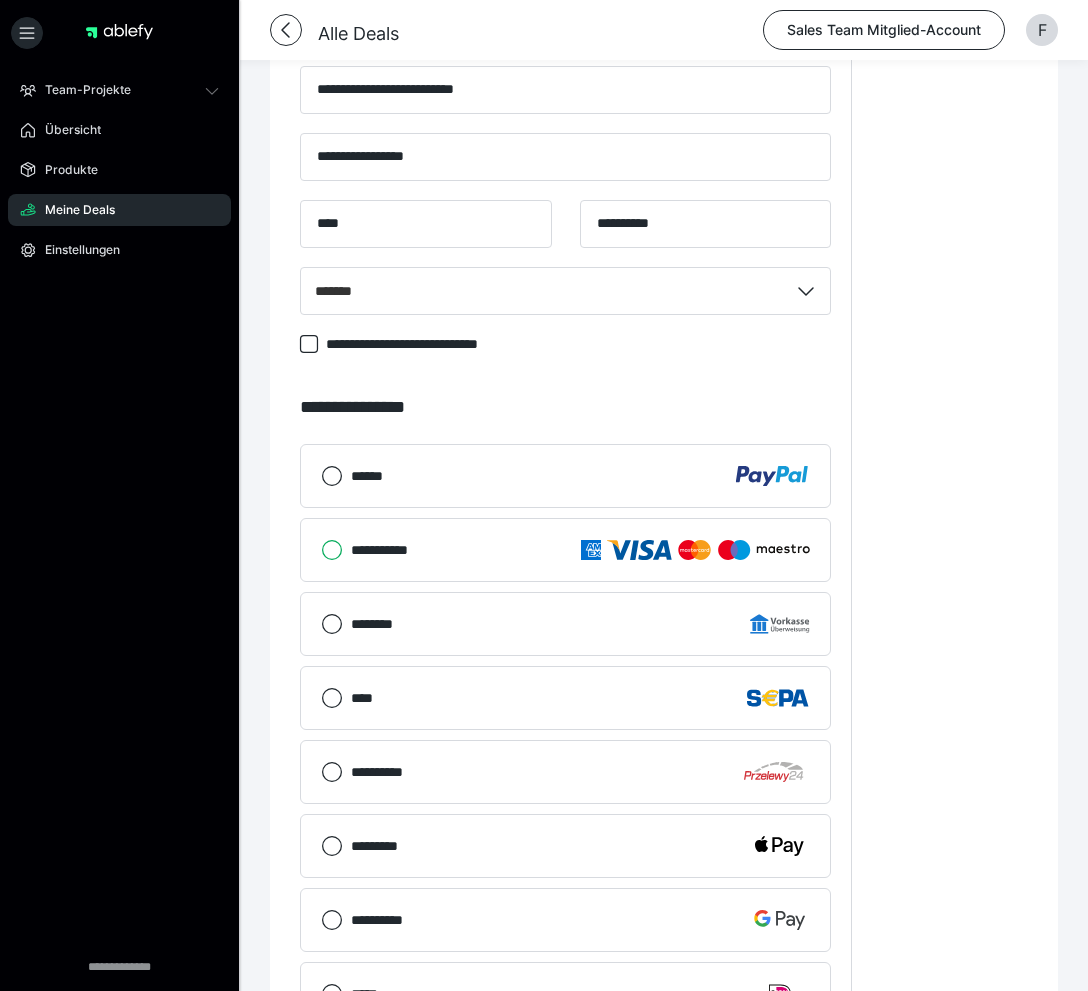 click on "**********" at bounding box center (321, 550) 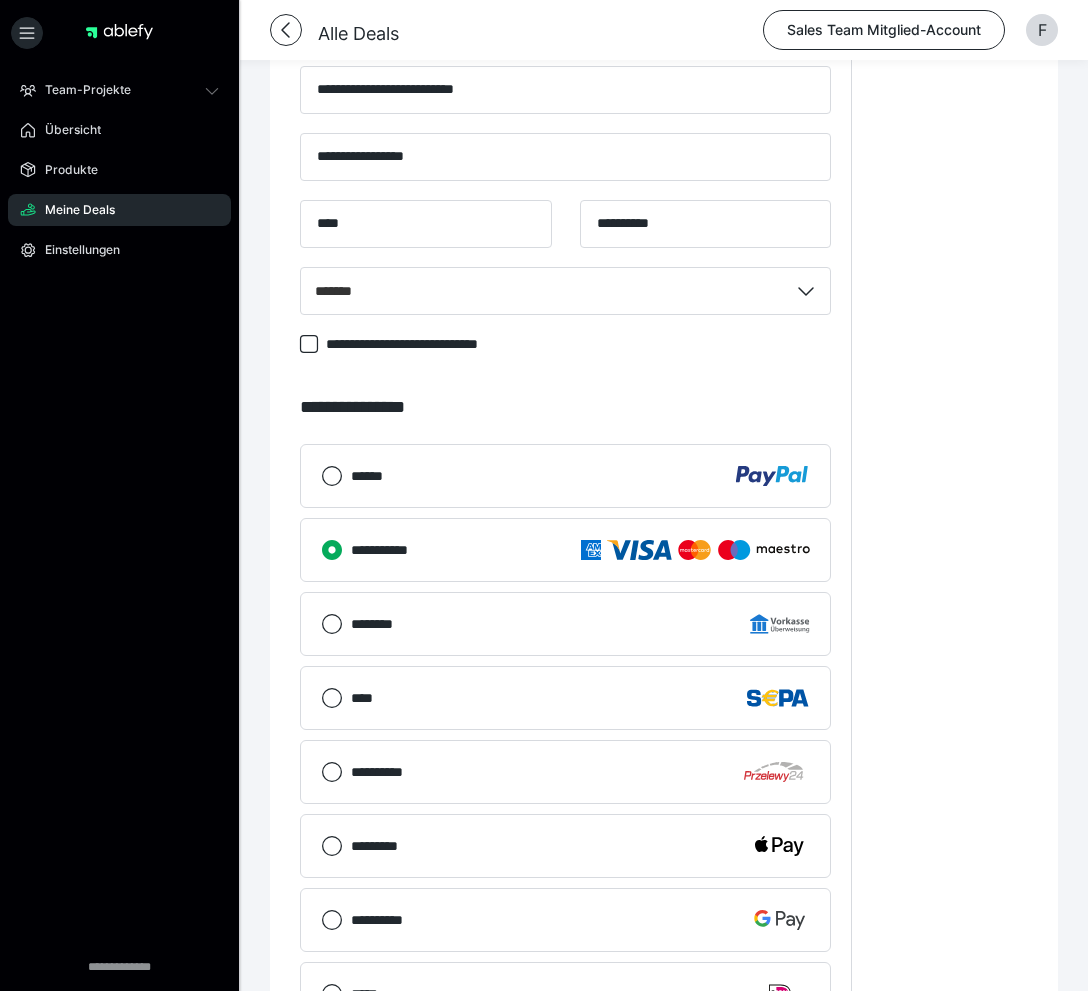 scroll, scrollTop: 2542, scrollLeft: 0, axis: vertical 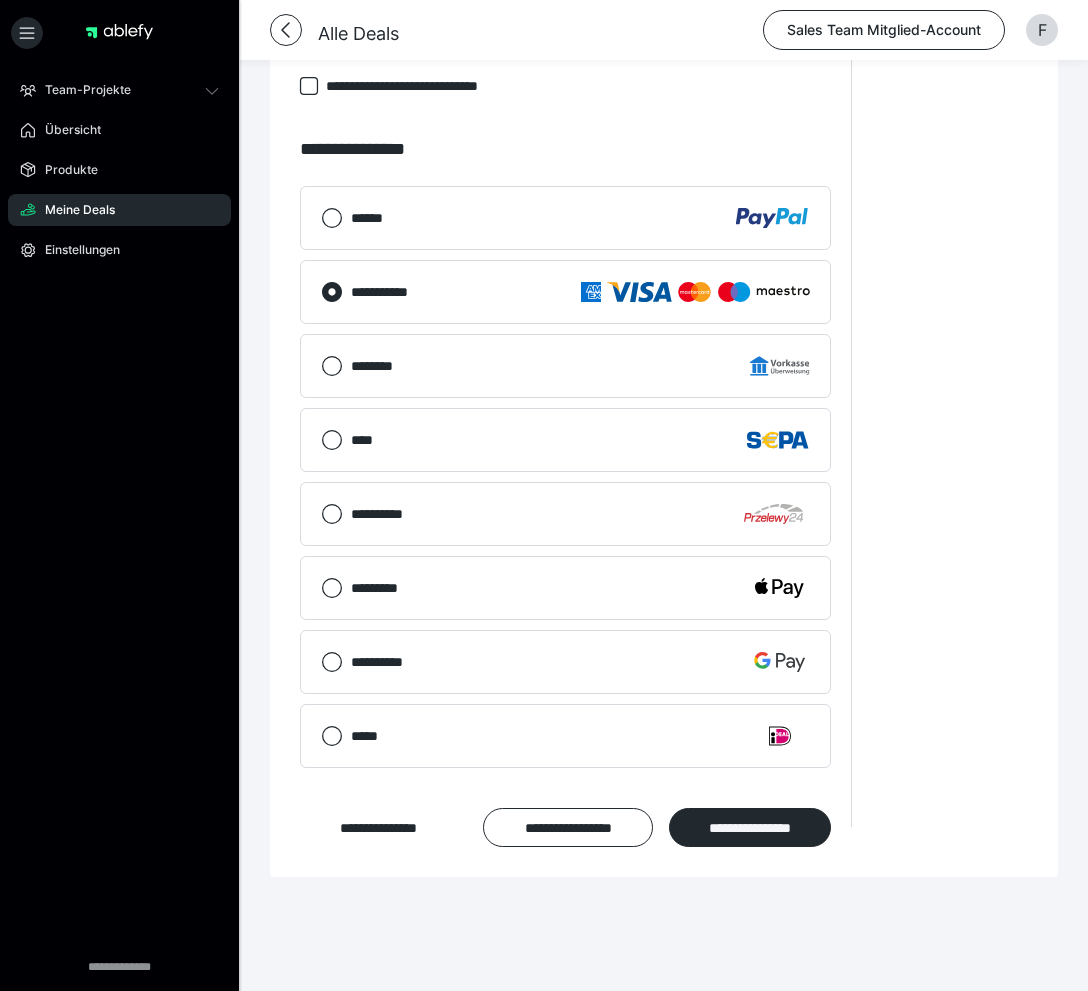 click on "**********" at bounding box center (949, -771) 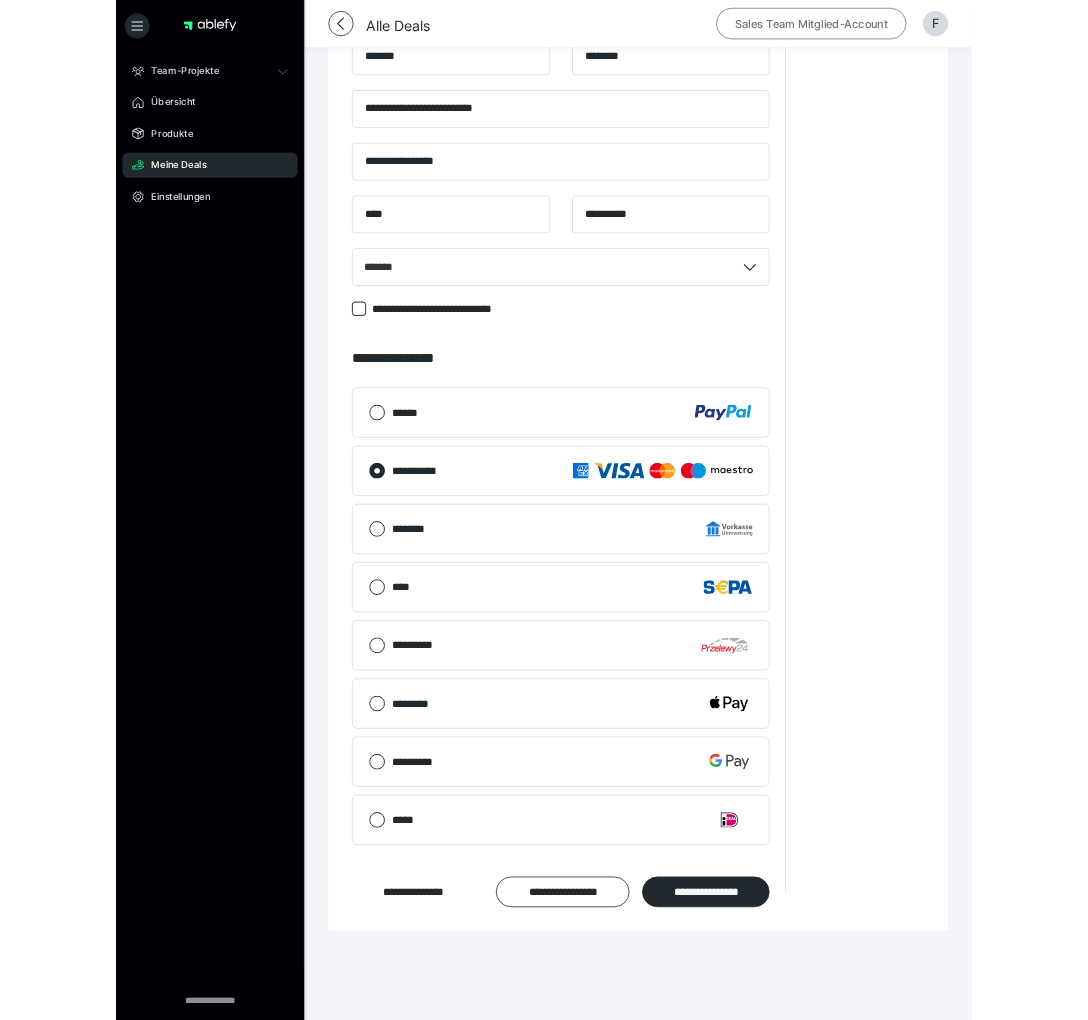 scroll, scrollTop: 2513, scrollLeft: 0, axis: vertical 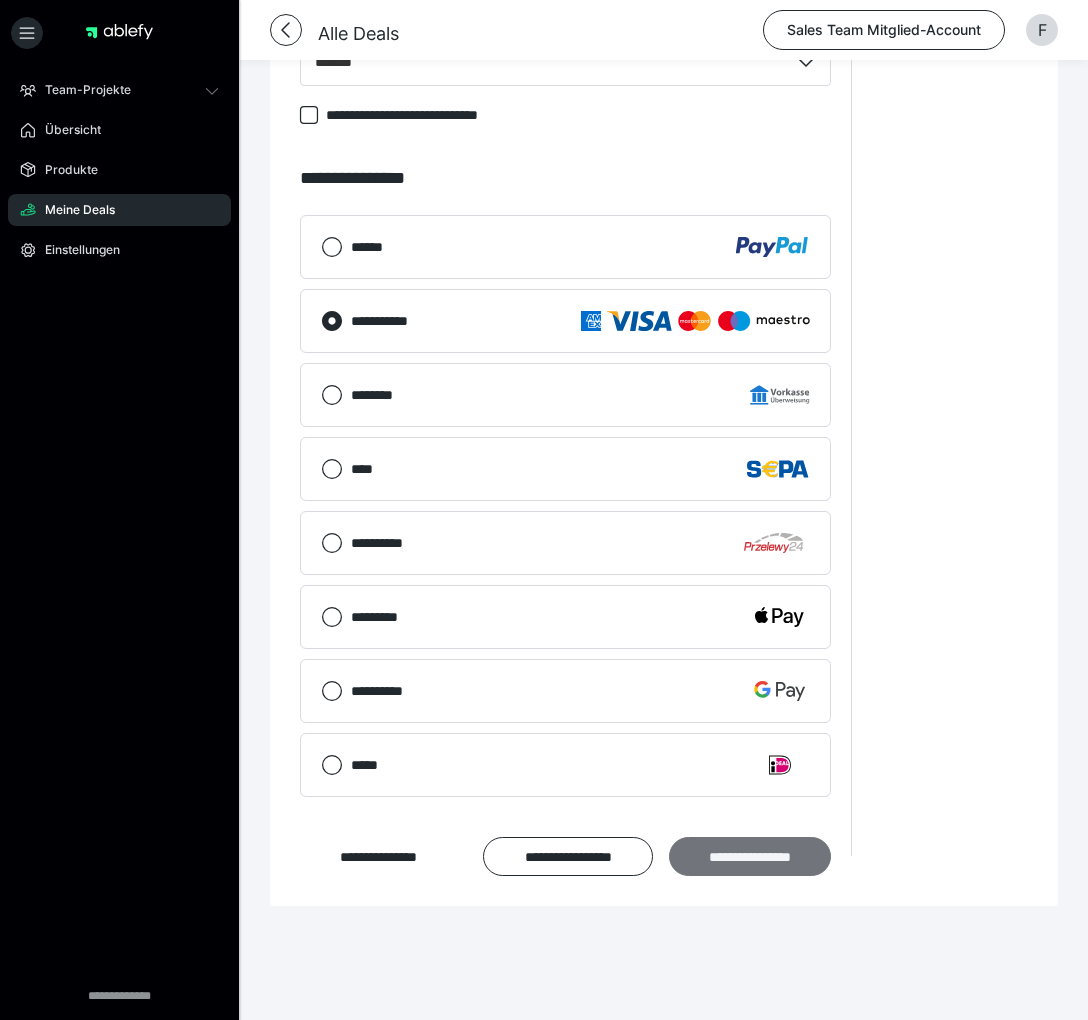click on "**********" at bounding box center [750, 856] 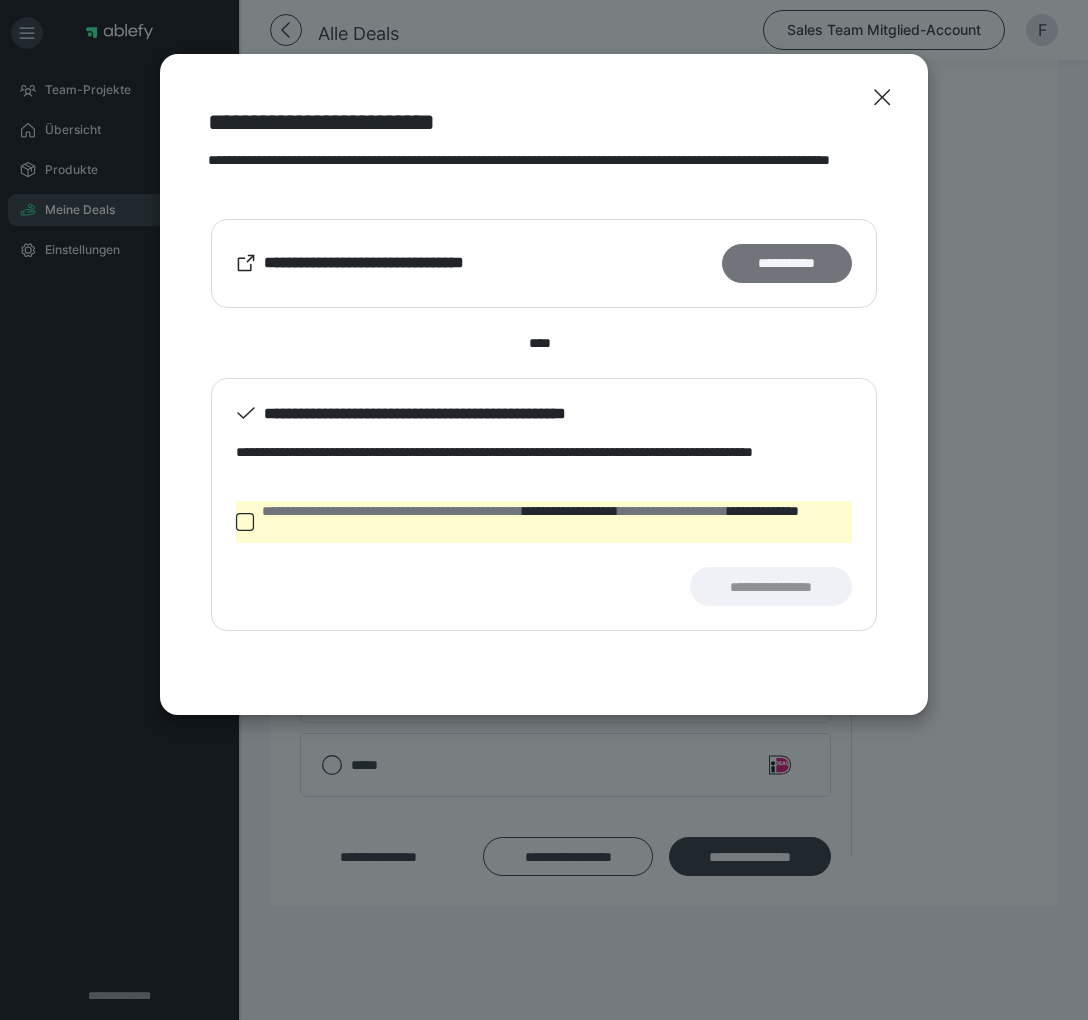 click on "**********" at bounding box center [787, 263] 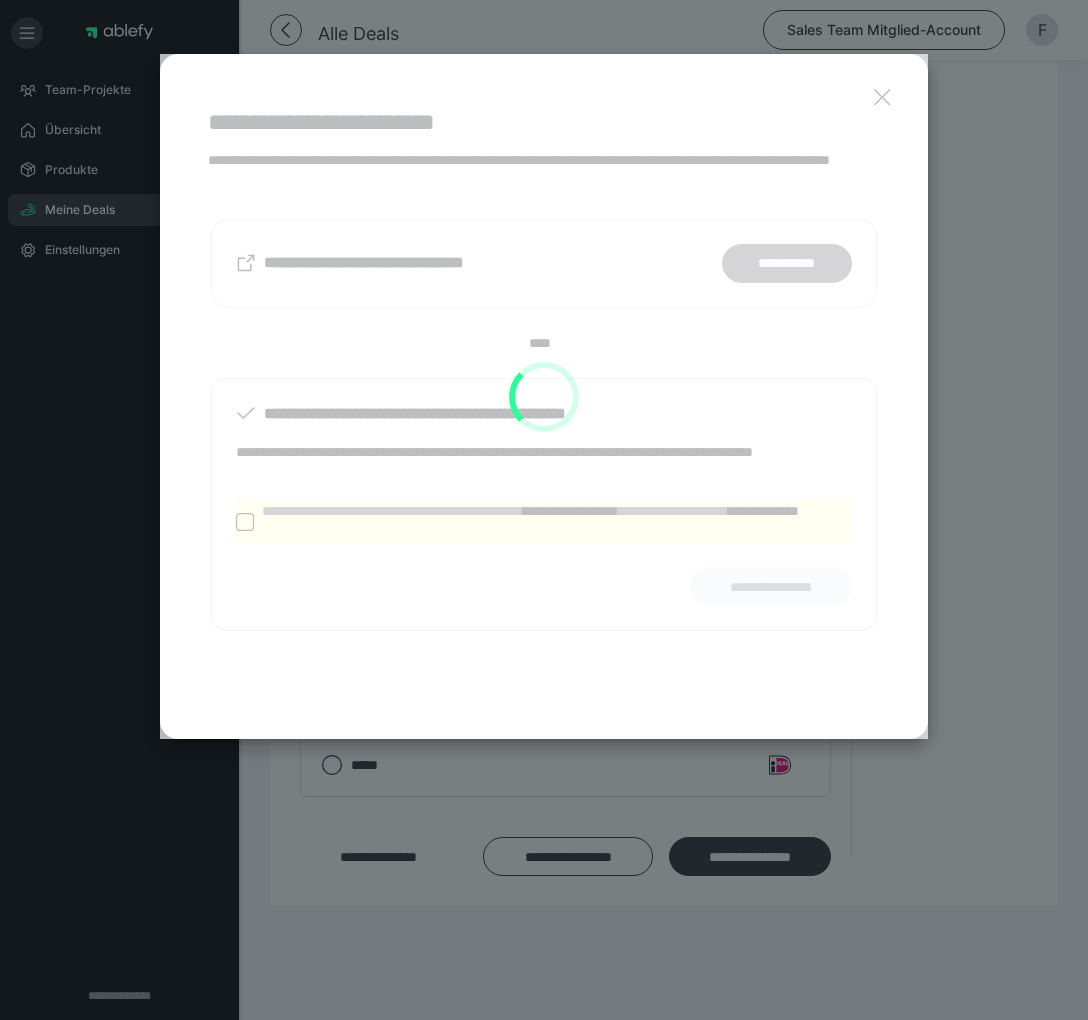 scroll, scrollTop: 1904, scrollLeft: 0, axis: vertical 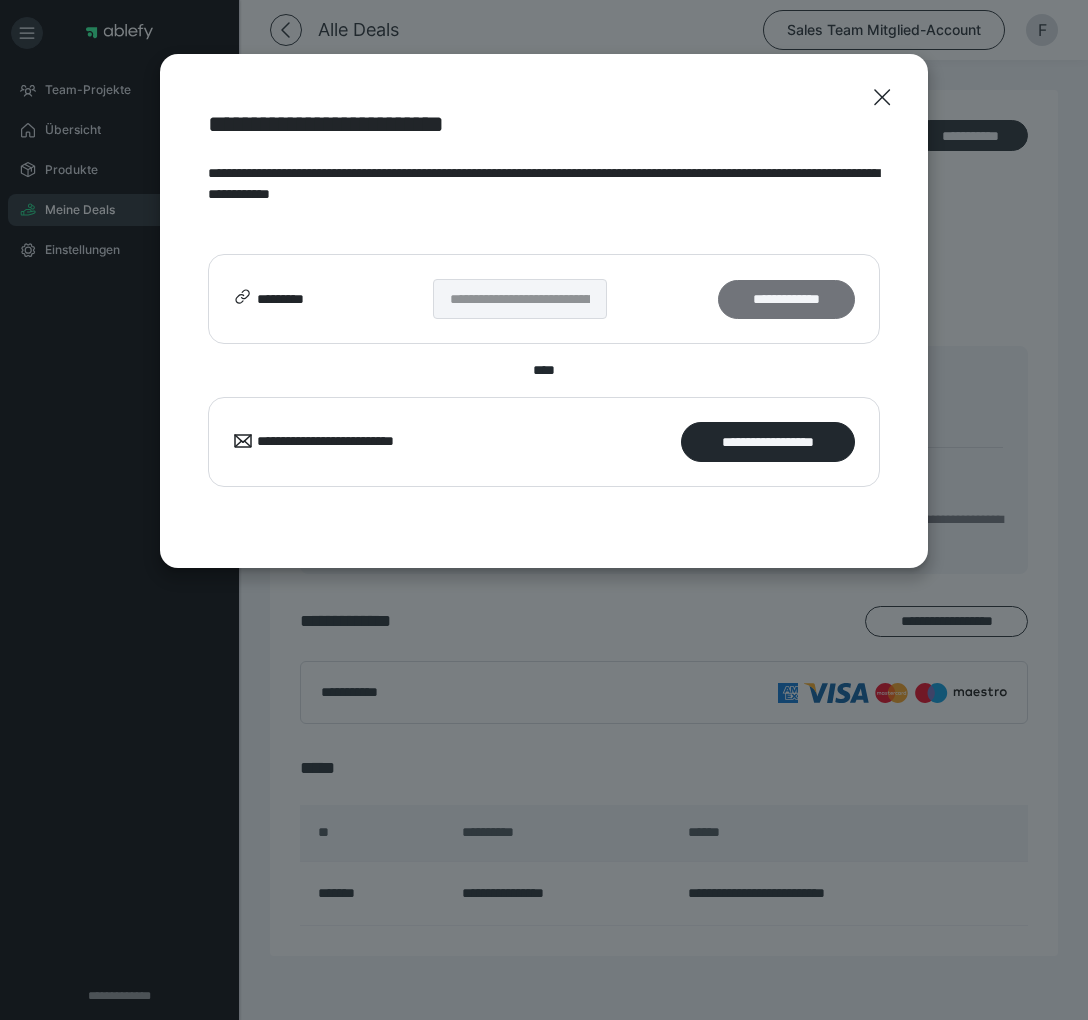 click on "**********" at bounding box center (786, 299) 